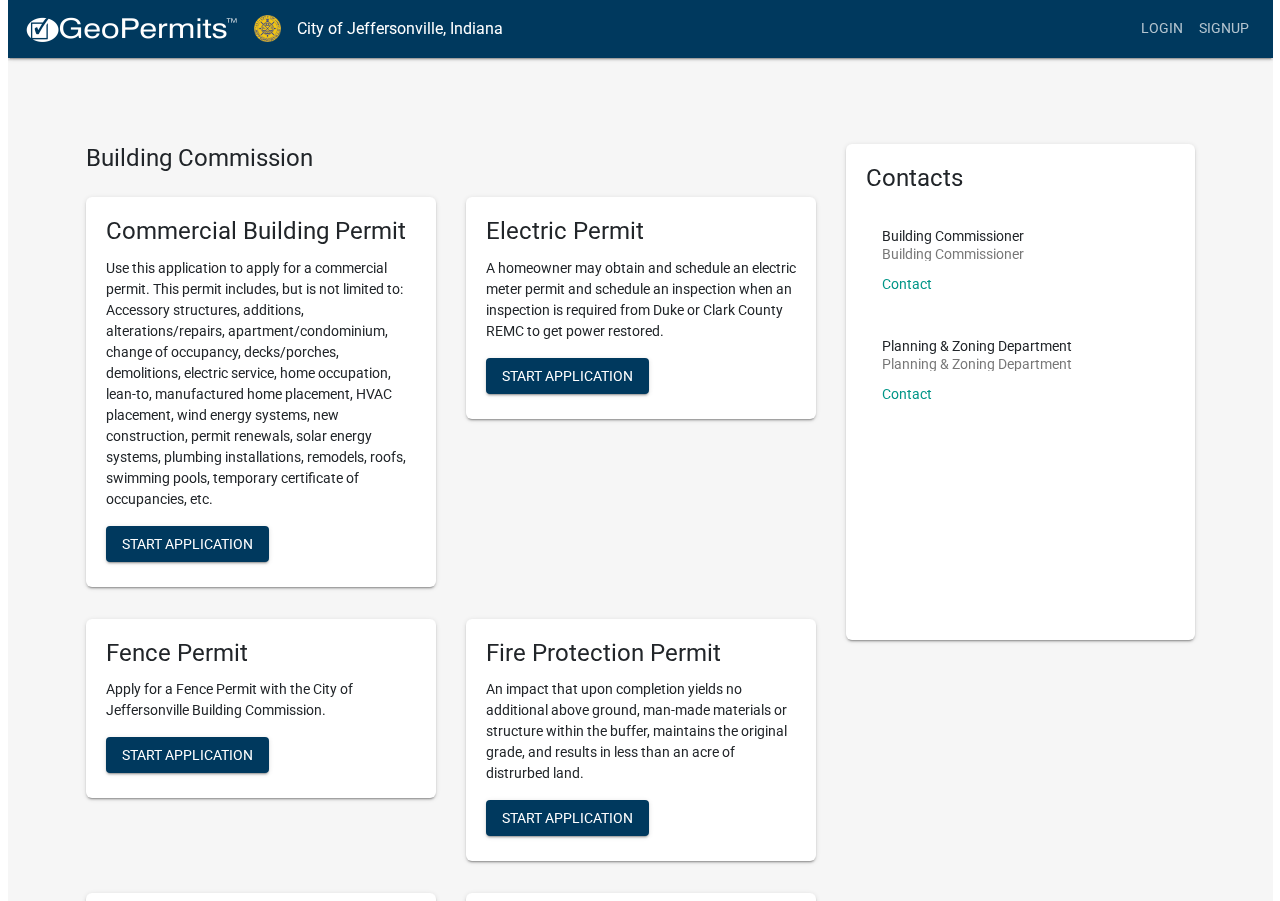scroll, scrollTop: 0, scrollLeft: 0, axis: both 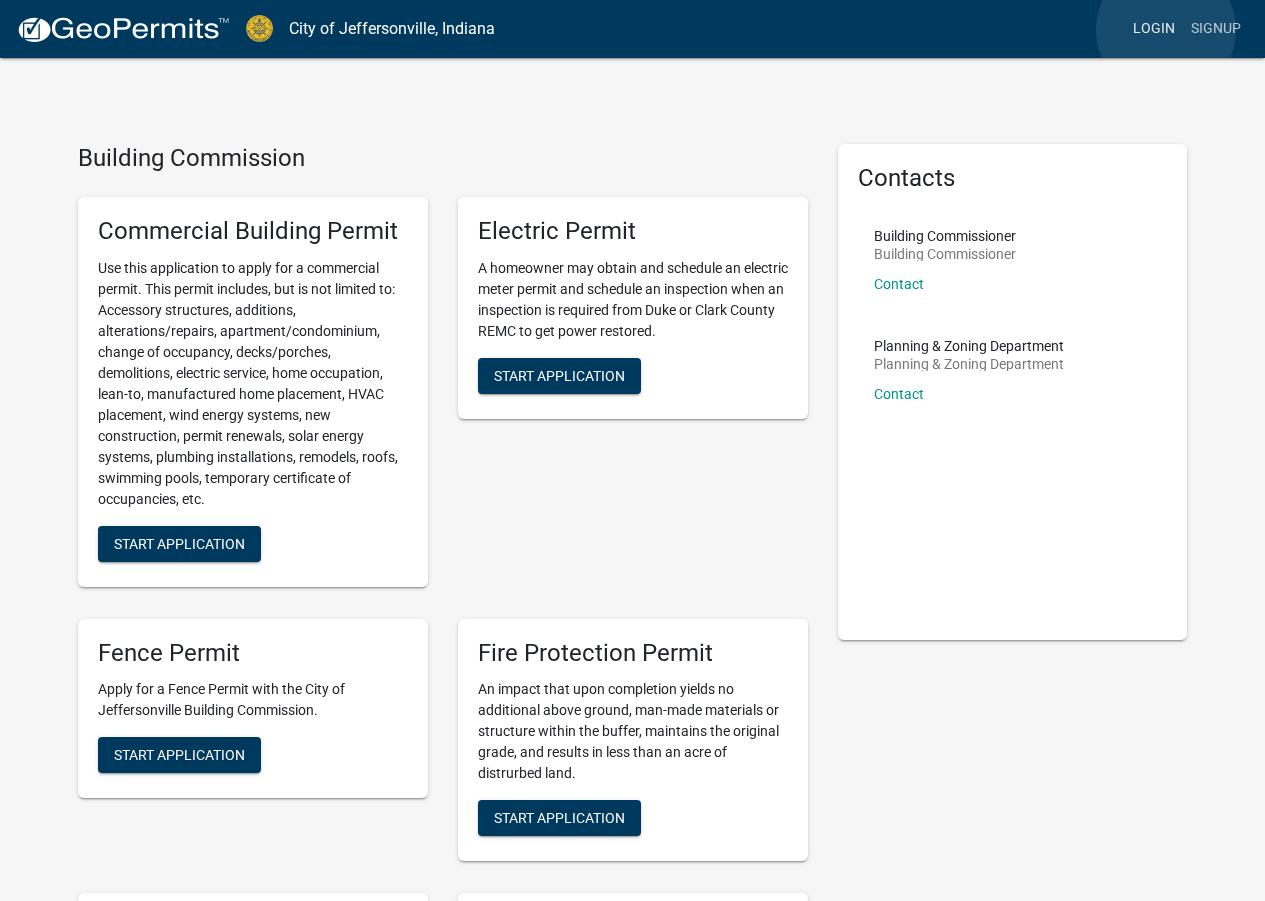 click on "Login" at bounding box center [1154, 29] 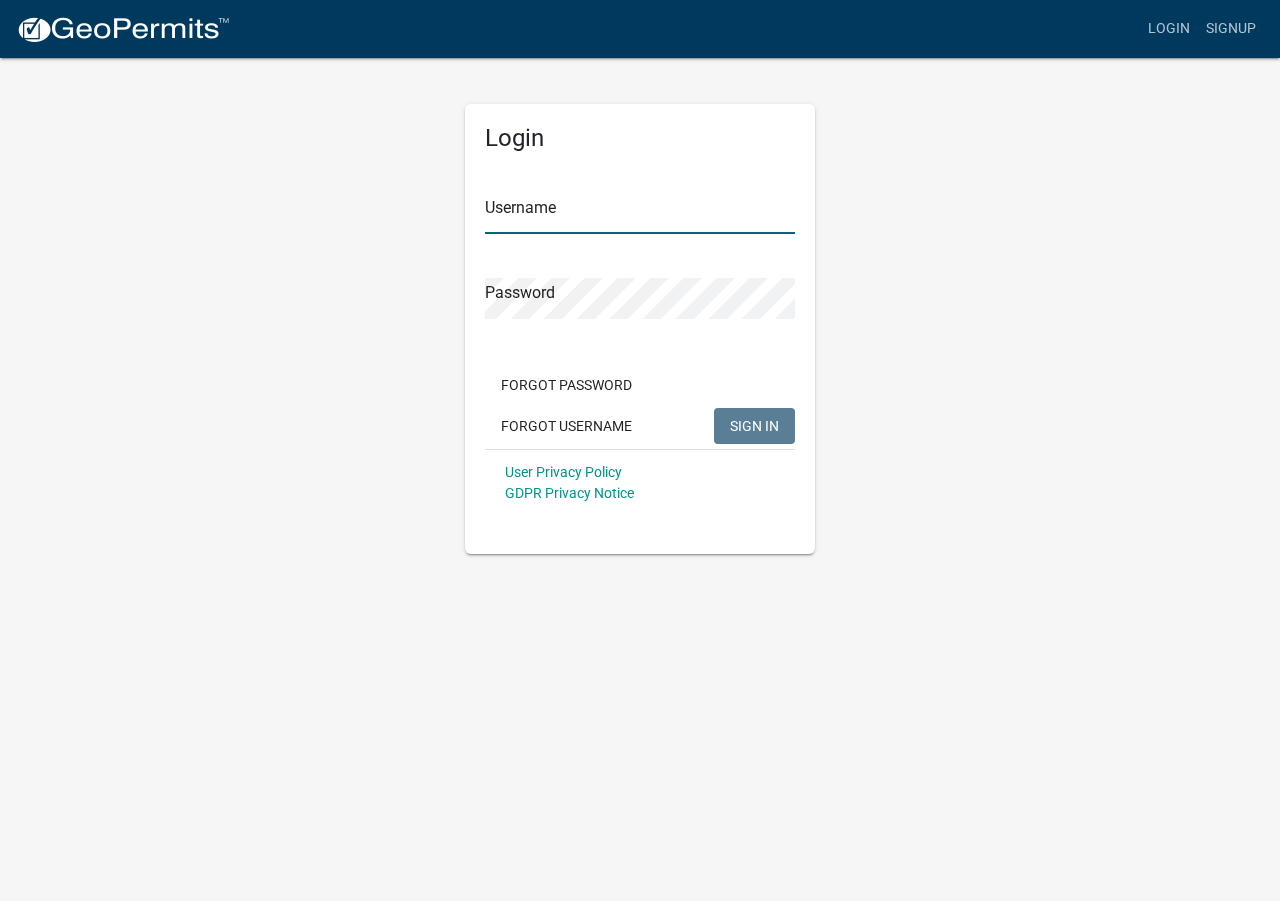 type on "tzwicker" 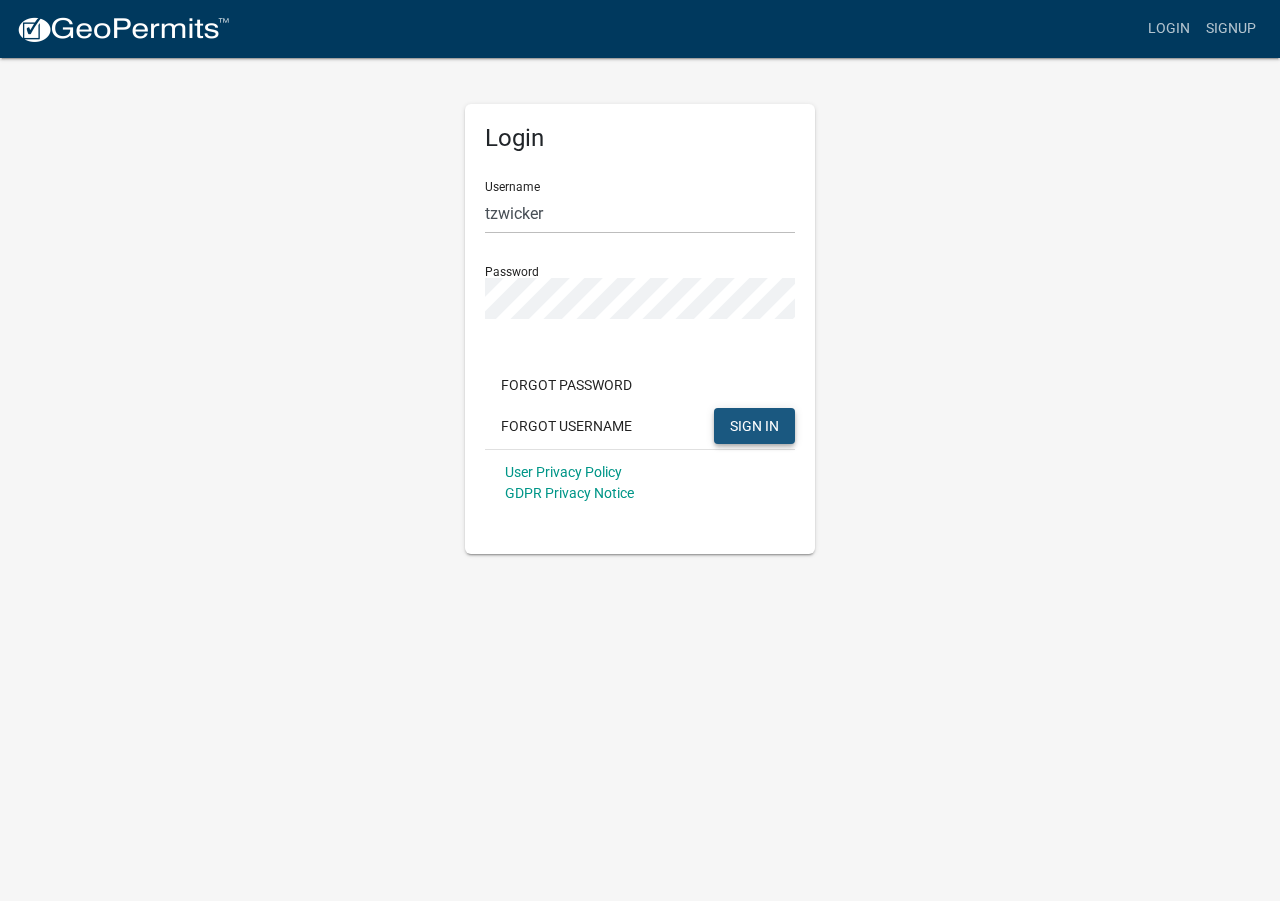 click on "SIGN IN" 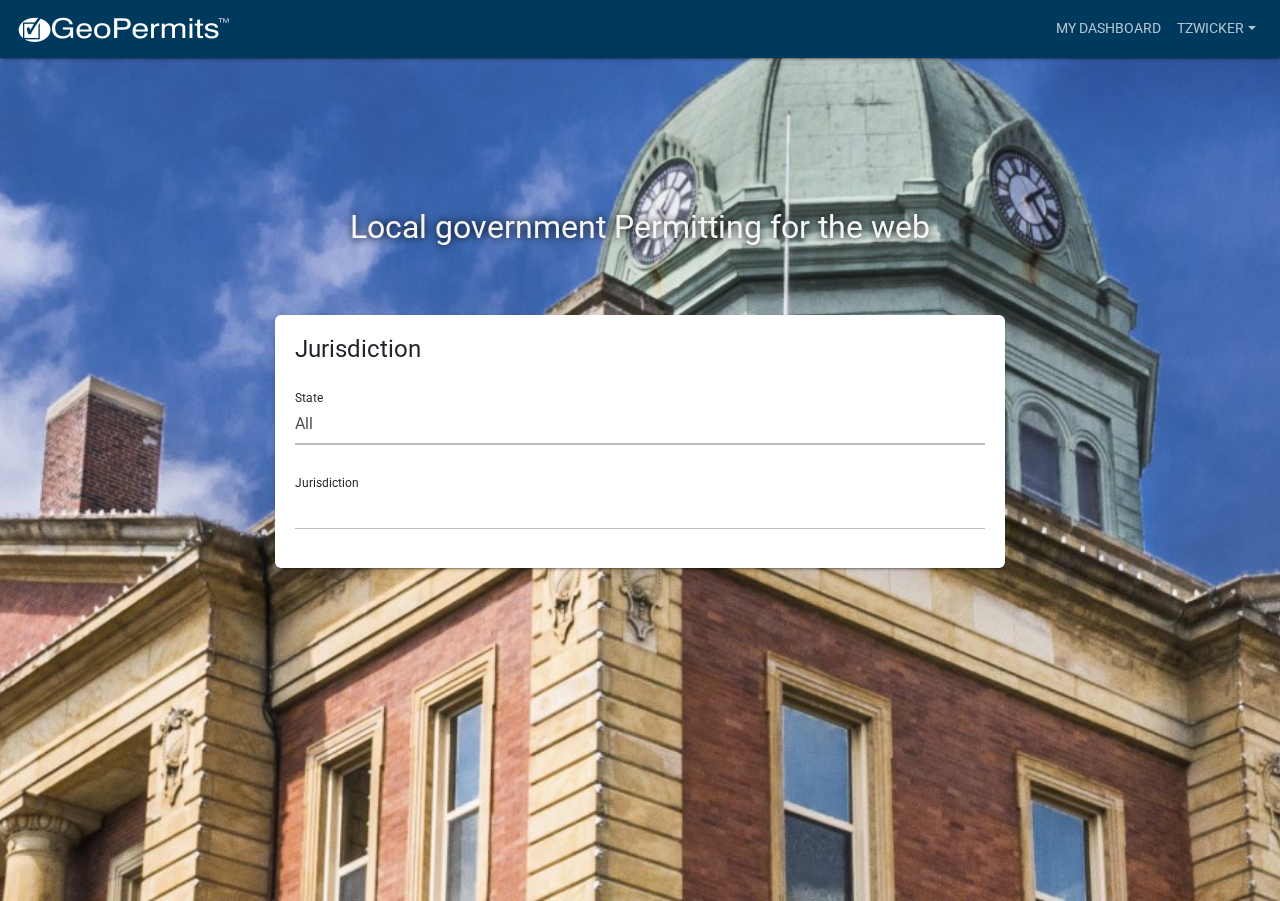 click on "All  Colorado   Georgia   Indiana   Iowa   Kansas   Minnesota   Ohio   South Carolina   Wisconsin" 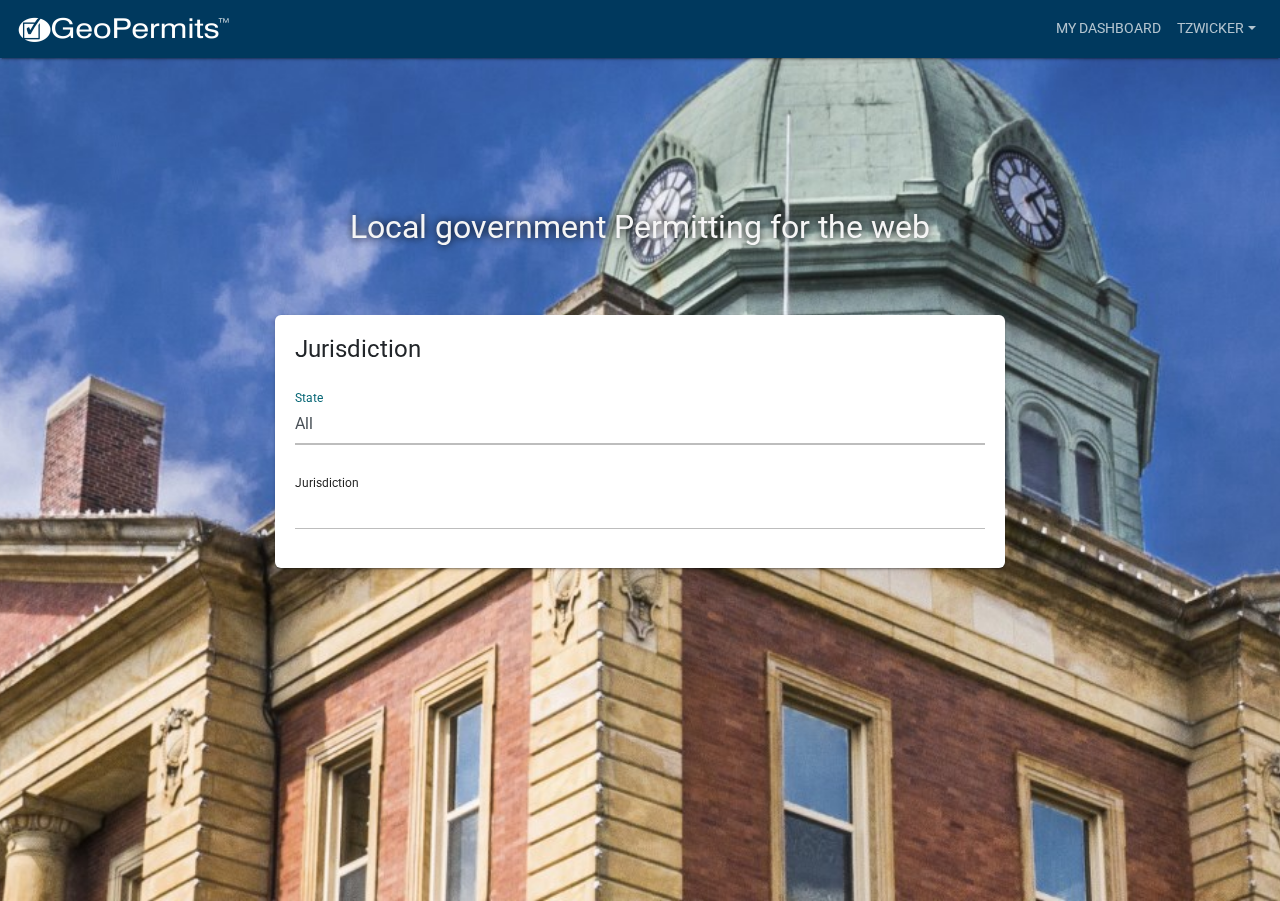 click on "All  Colorado   Georgia   Indiana   Iowa   Kansas   Minnesota   Ohio   South Carolina   Wisconsin" 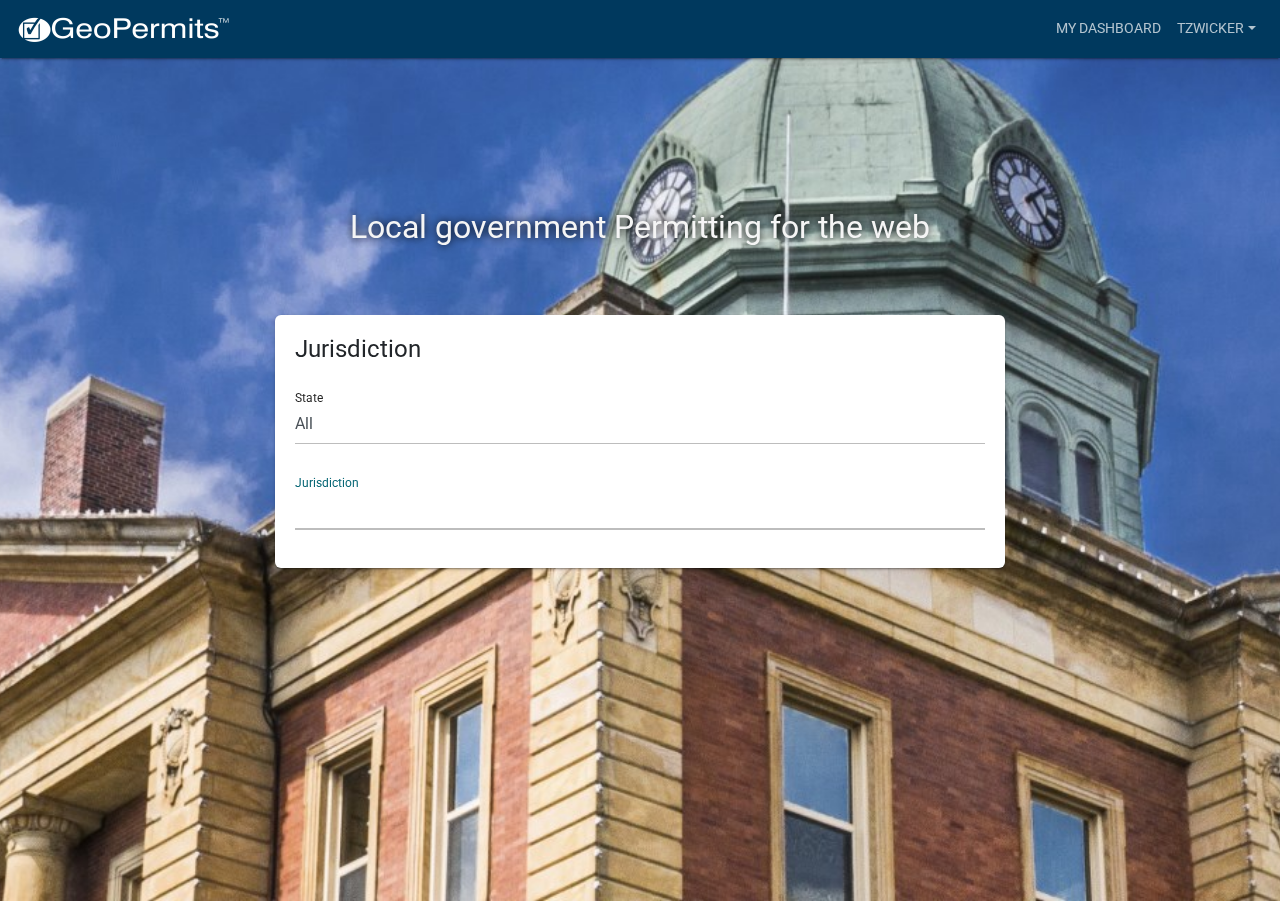 click on "[COUNTY], [STATE]   [CITY], [STATE]   [COUNTY], [STATE]   [COUNTY], [STATE]   [COUNTY], [STATE]   [COUNTY], [STATE]   [COUNTY], [STATE]   [COUNTY], [STATE]   [COUNTY], [STATE]   [COUNTY], [STATE]   [COUNTY], [STATE]   [CITY], [STATE]   [CITY], [STATE]   [CITY], [STATE]   [COUNTY], [STATE]   [COUNTY], [STATE]   [COUNTY], [STATE]   [COUNTY], [STATE]   [COUNTY], [STATE]   [COUNTY], [STATE]   [COUNTY], [STATE]   [COUNTY], [STATE]   [COUNTY], [STATE]   [COUNTY], [STATE]   [COUNTY], [STATE]   [COUNTY], [STATE]   [COUNTY], [STATE]   [COUNTY], [STATE]   [COUNTY], [STATE]   [COUNTY], [STATE]   [COUNTY], [STATE]   [COUNTY], [STATE]   [COUNTY], [STATE]   [COUNTY], [STATE]   [COUNTY], [STATE]   [CITY], [STATE]   [CITY], [STATE]   [CITY], [STATE]   [COUNTY], [STATE]   [COUNTY], [STATE]   [COUNTY], [STATE]" 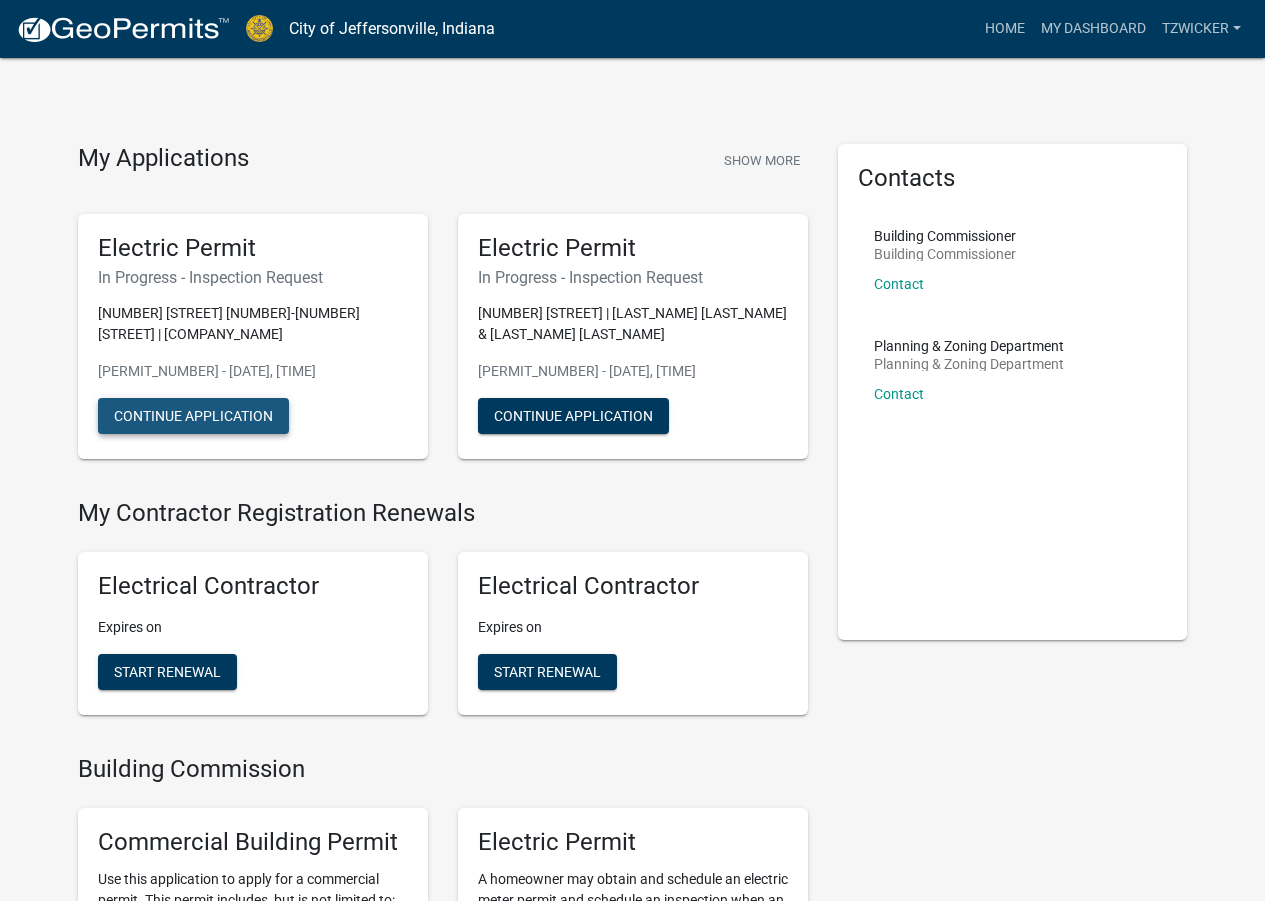 click on "Continue Application" 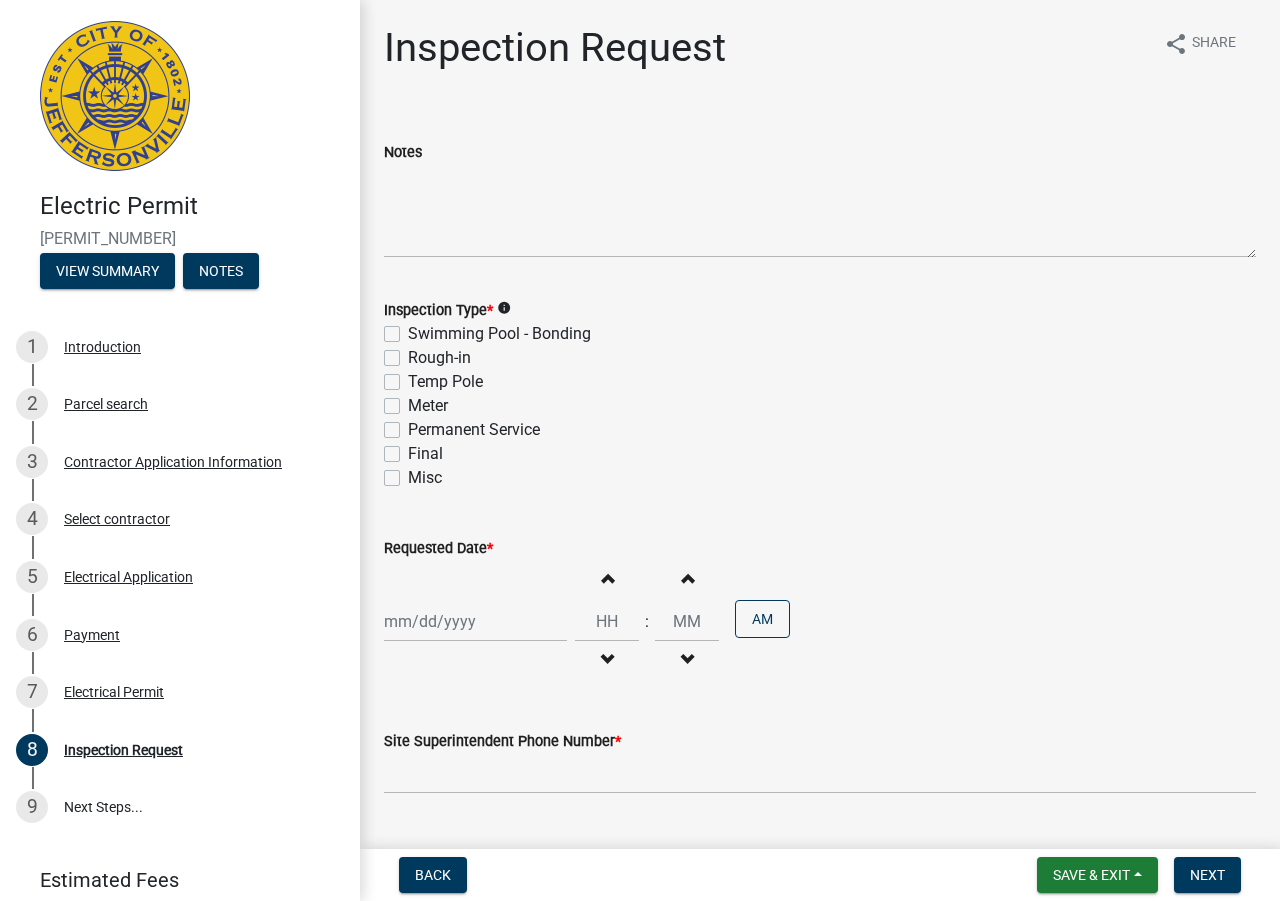 click on "Rough-in" 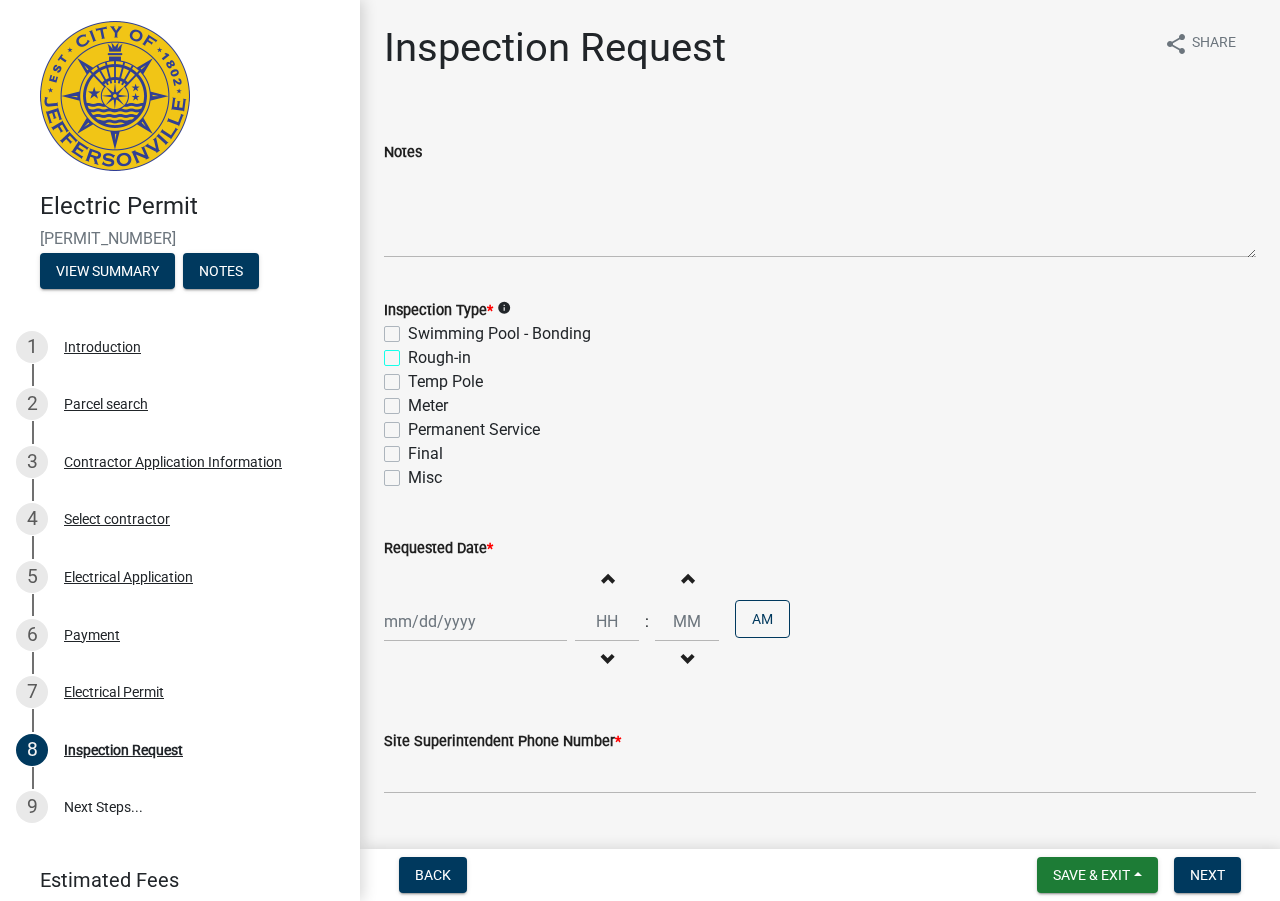 click on "Rough-in" at bounding box center [414, 352] 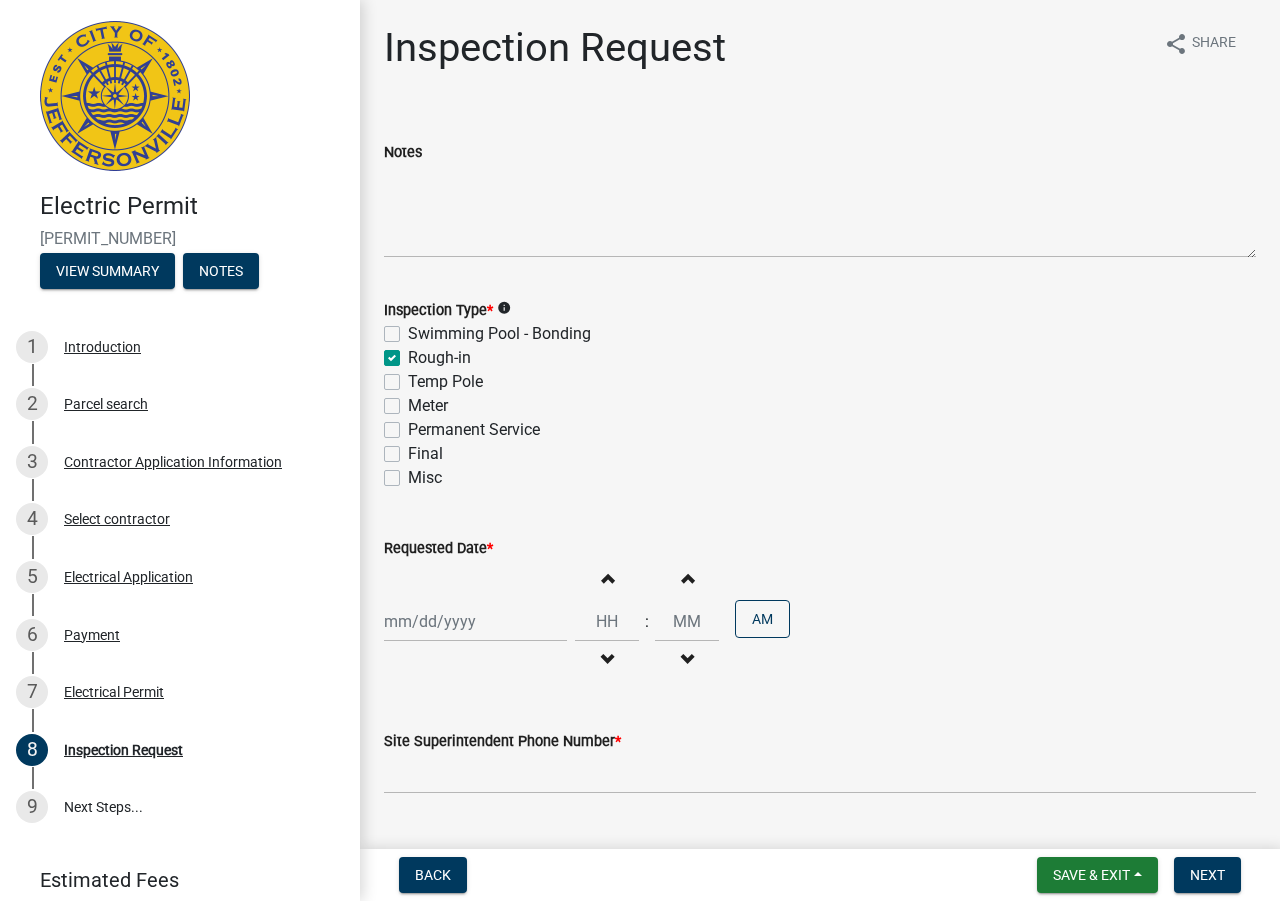 checkbox on "false" 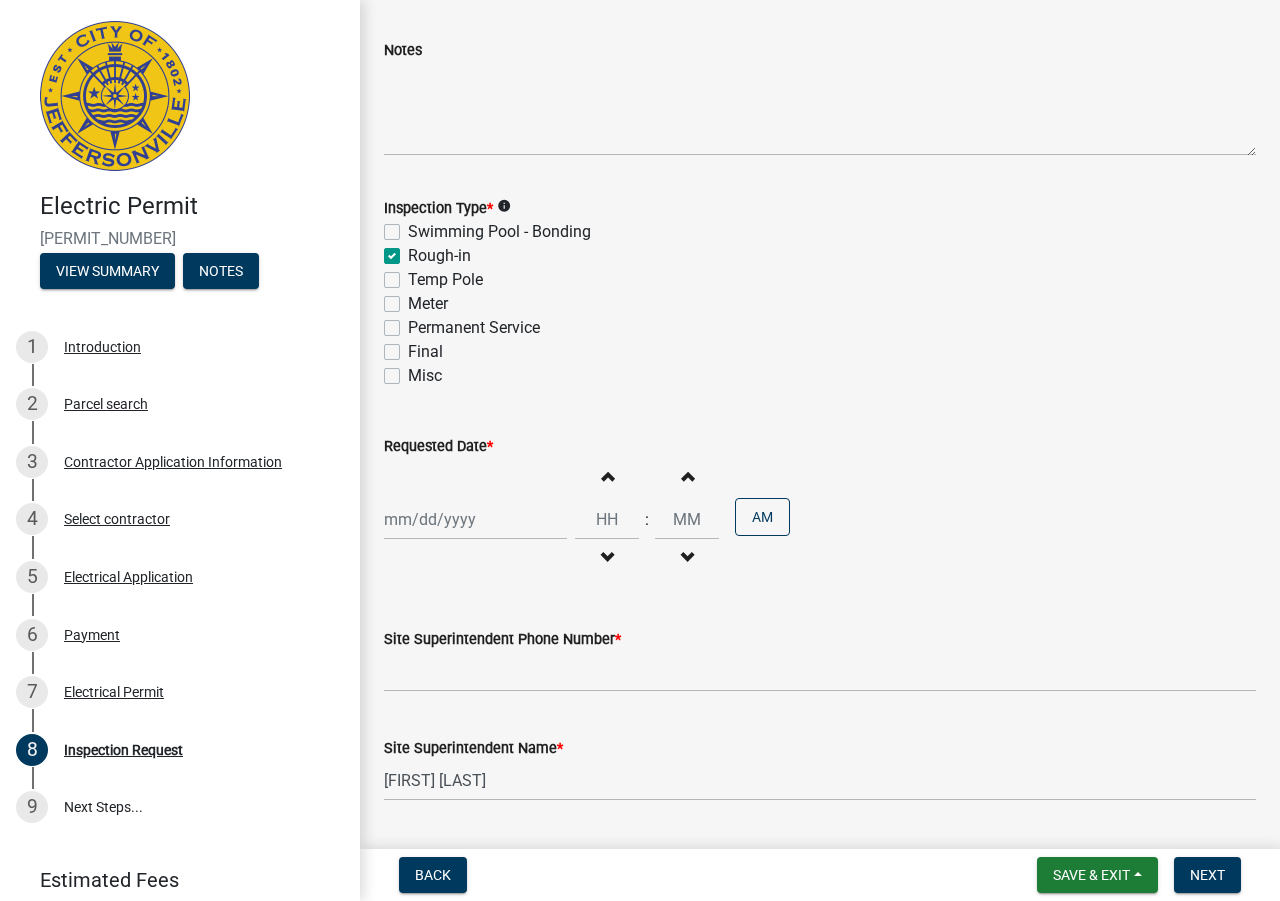 scroll, scrollTop: 200, scrollLeft: 0, axis: vertical 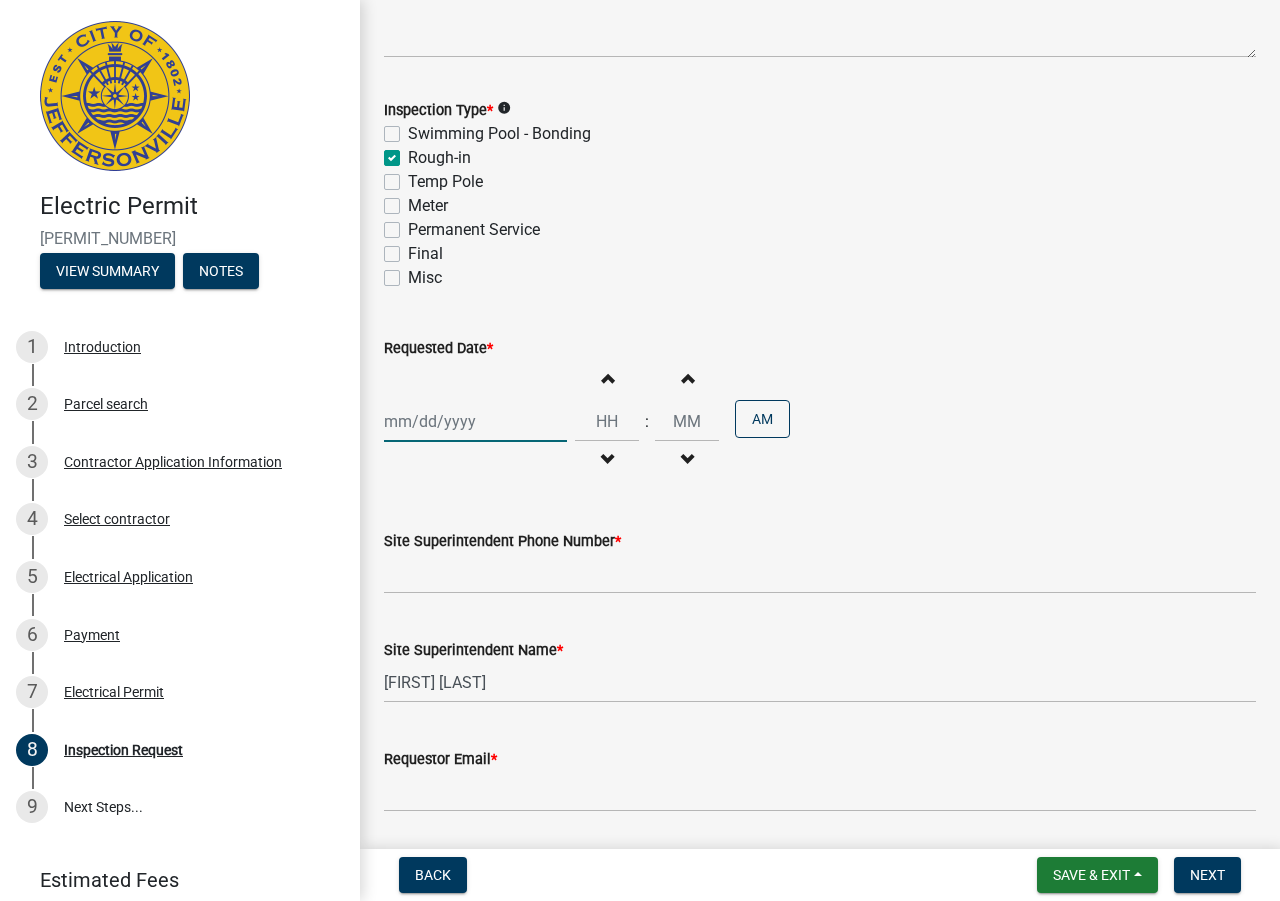 click 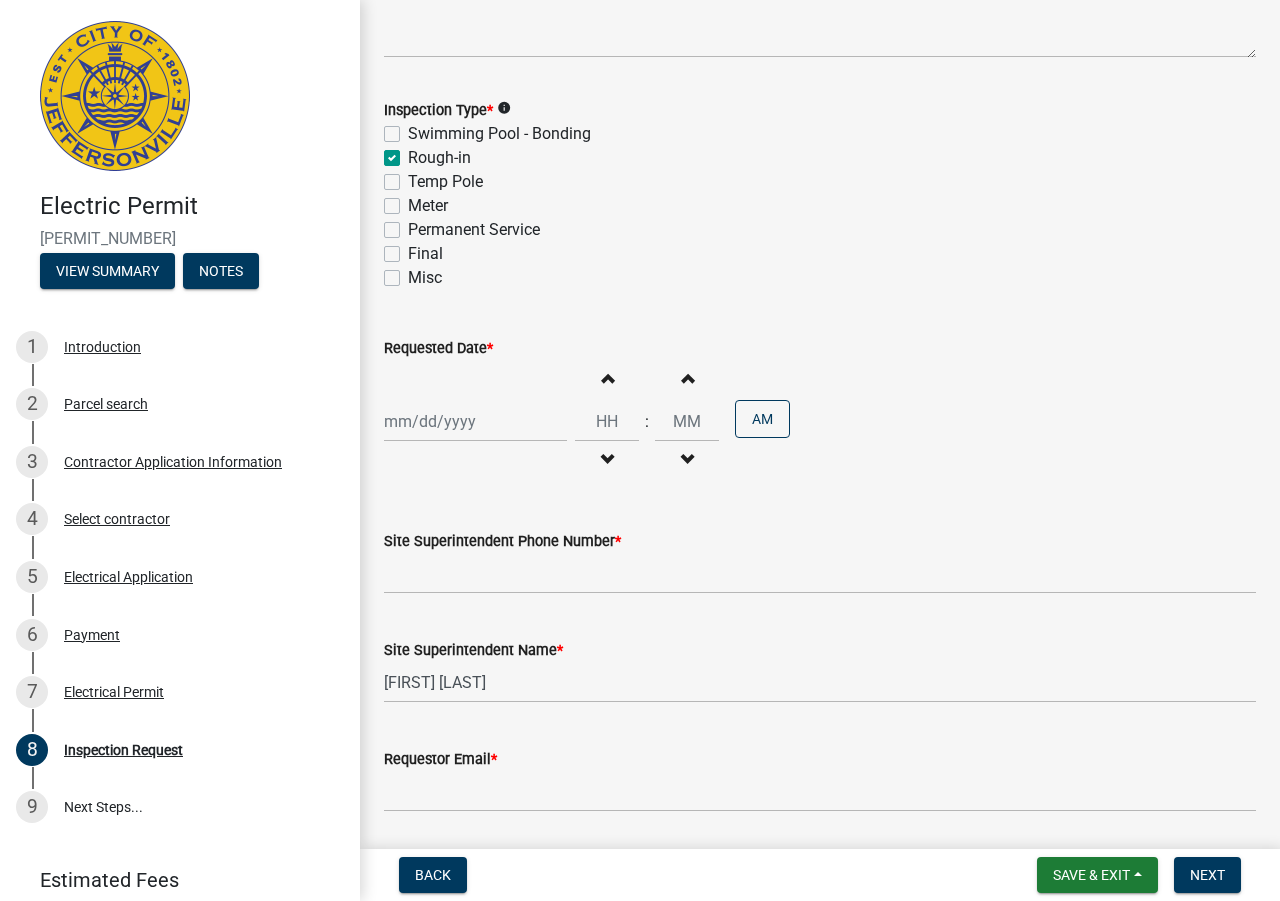 select on "8" 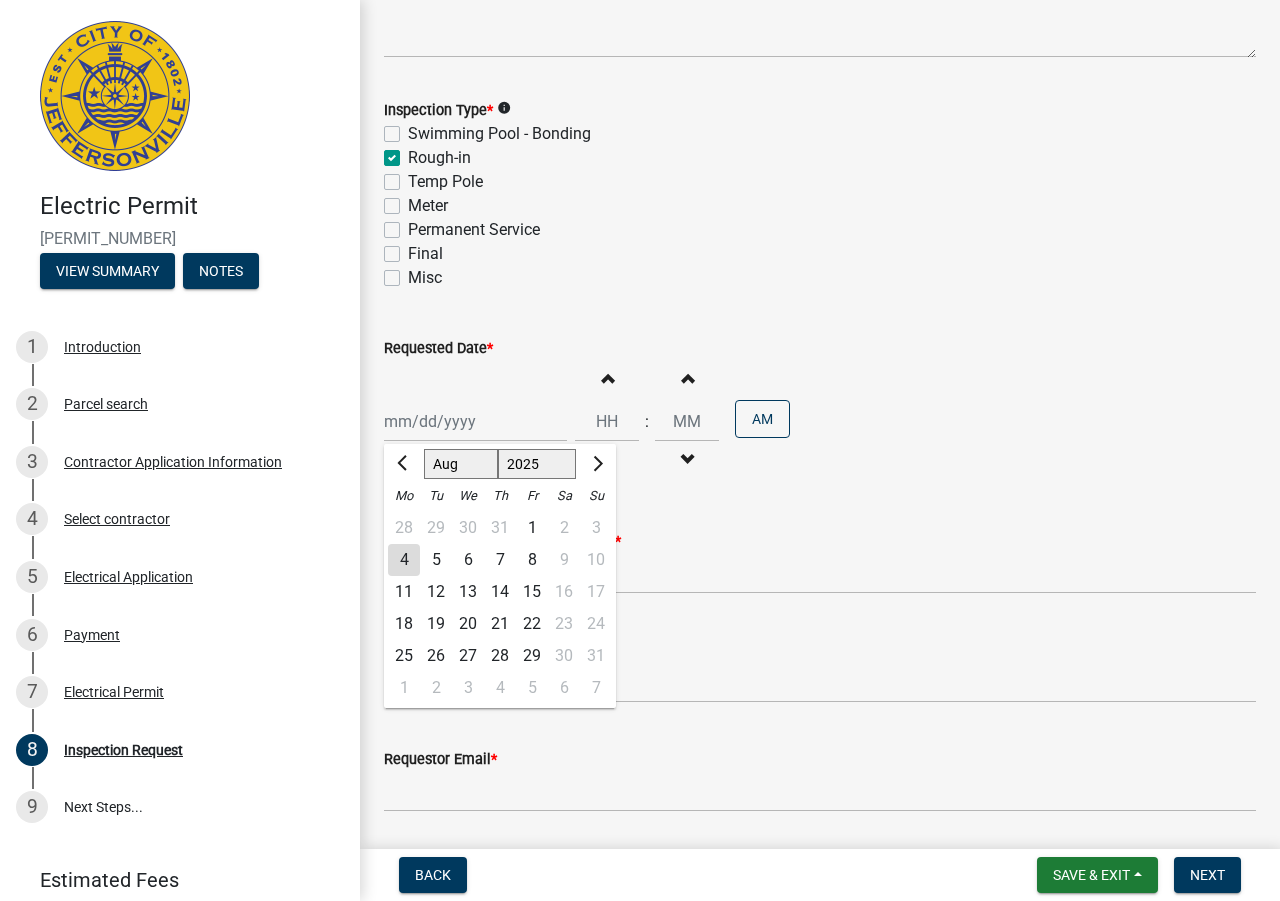 click on "4" 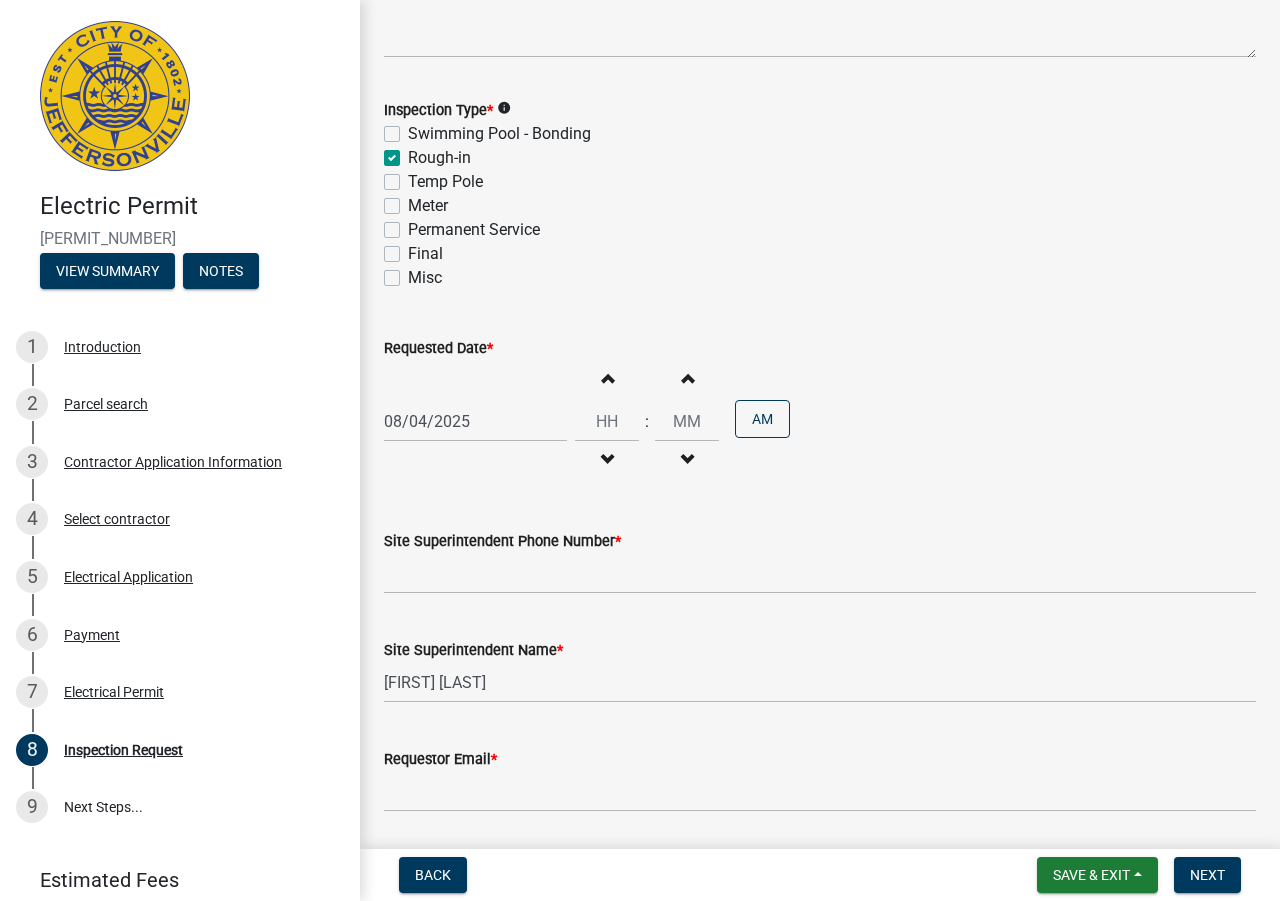 click on "Increment hours" at bounding box center (607, 378) 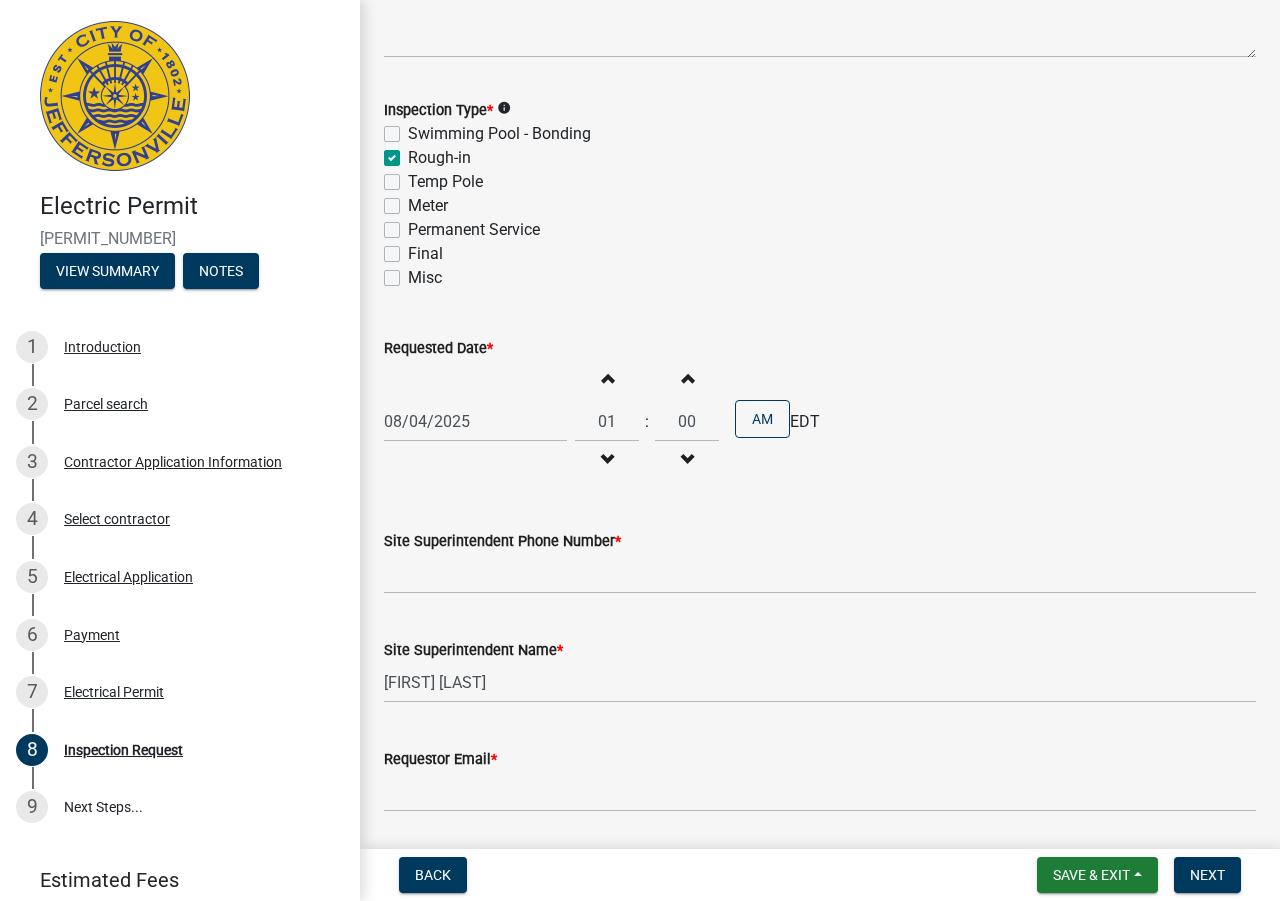 click at bounding box center [607, 378] 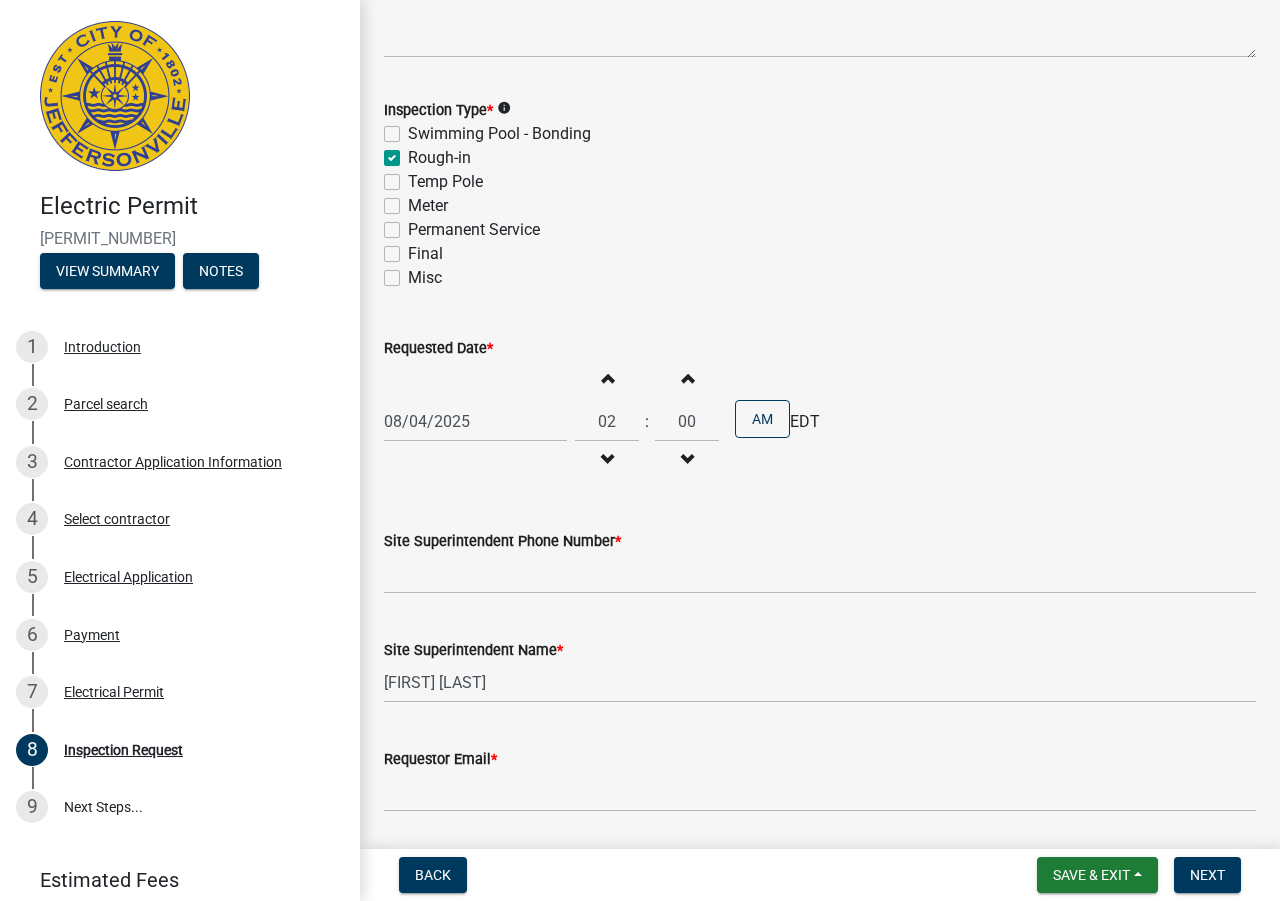 click at bounding box center (607, 378) 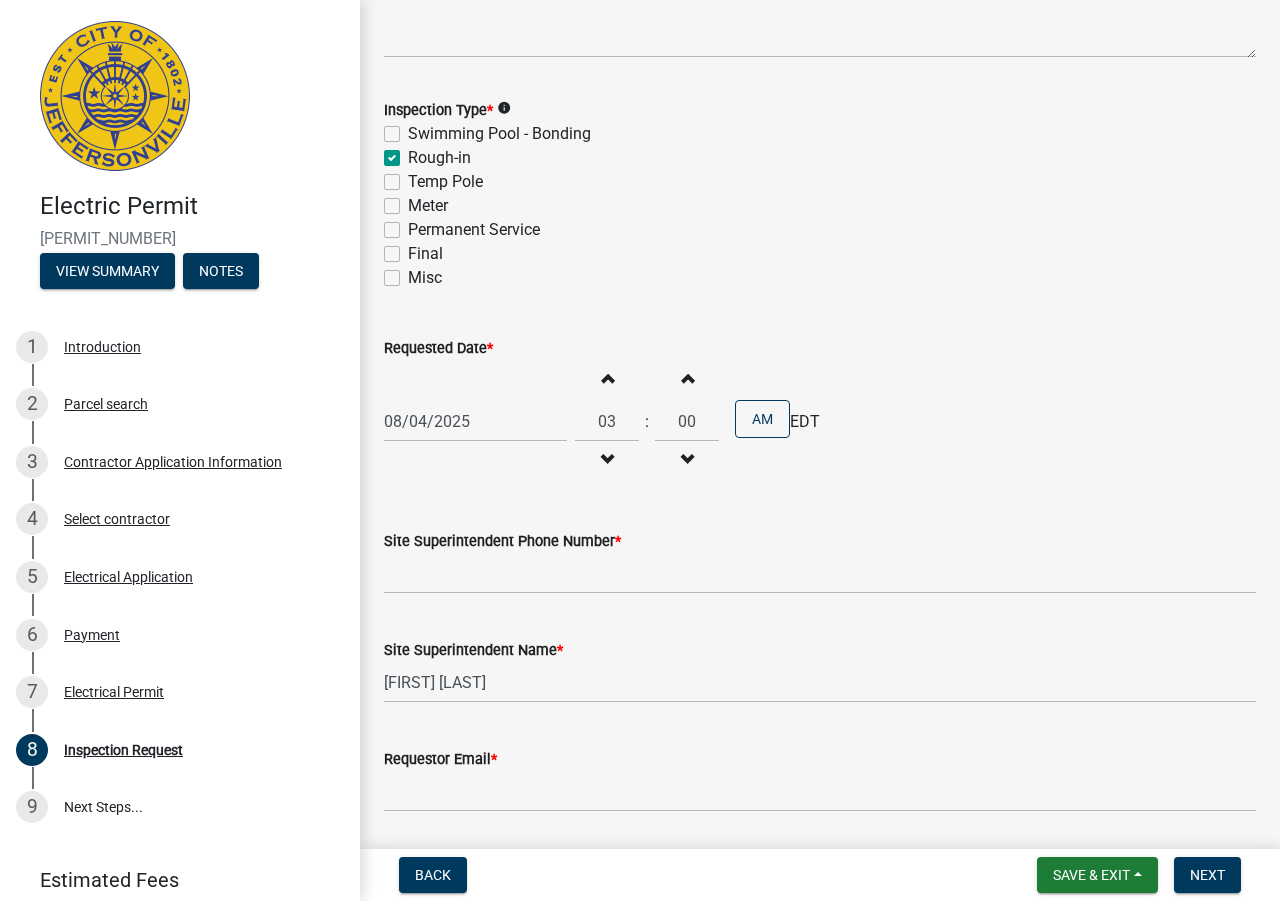 click at bounding box center (607, 378) 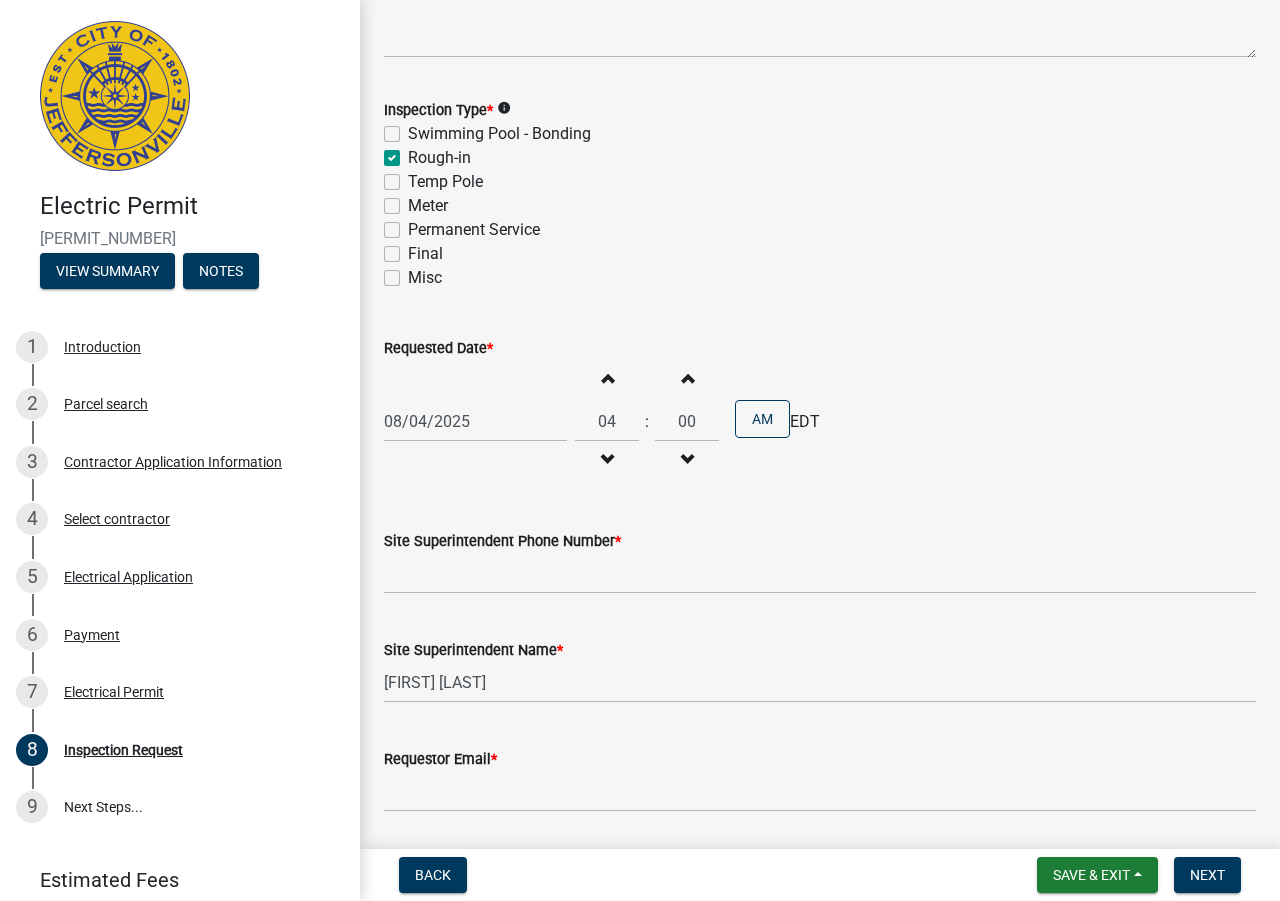 click at bounding box center [607, 378] 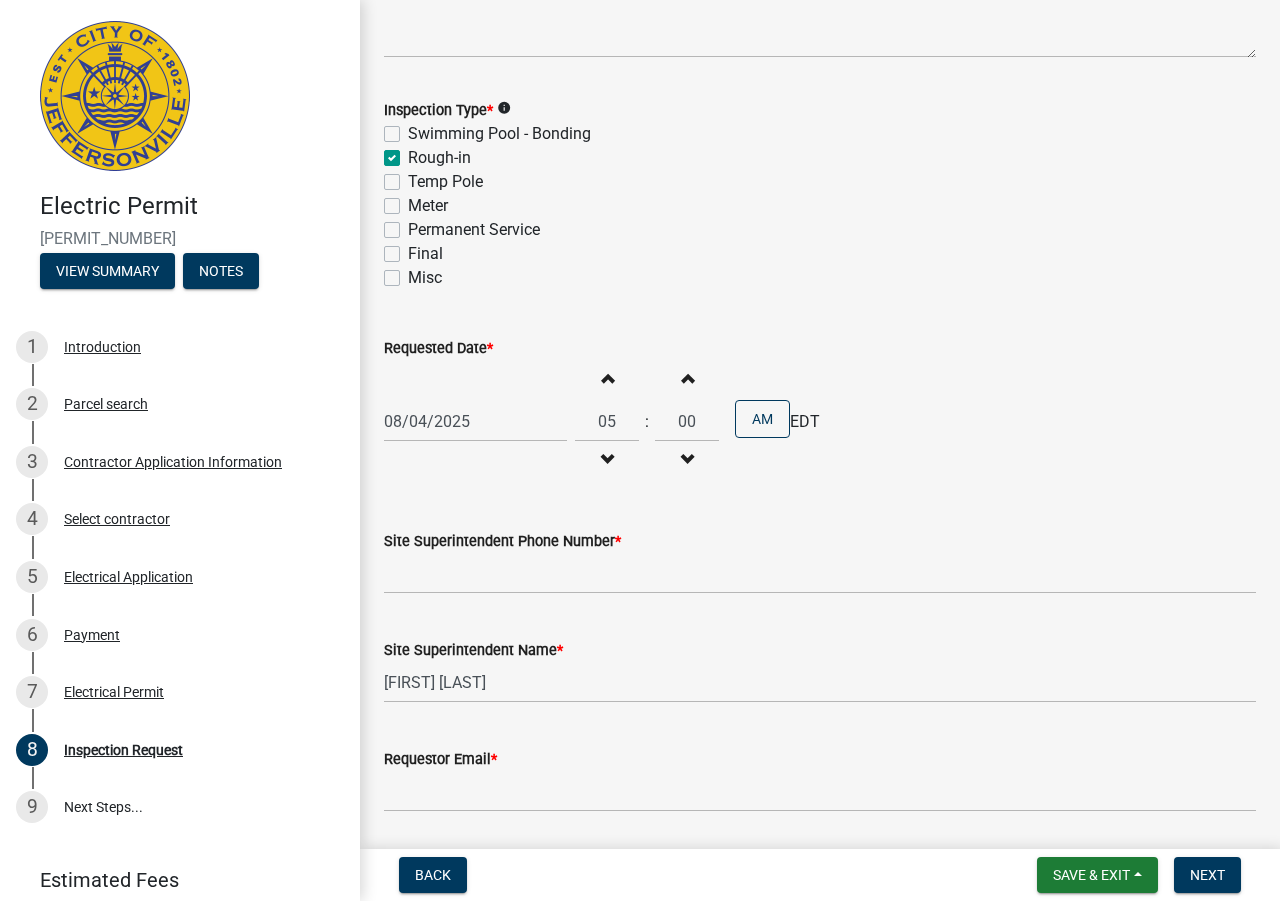 click at bounding box center [607, 378] 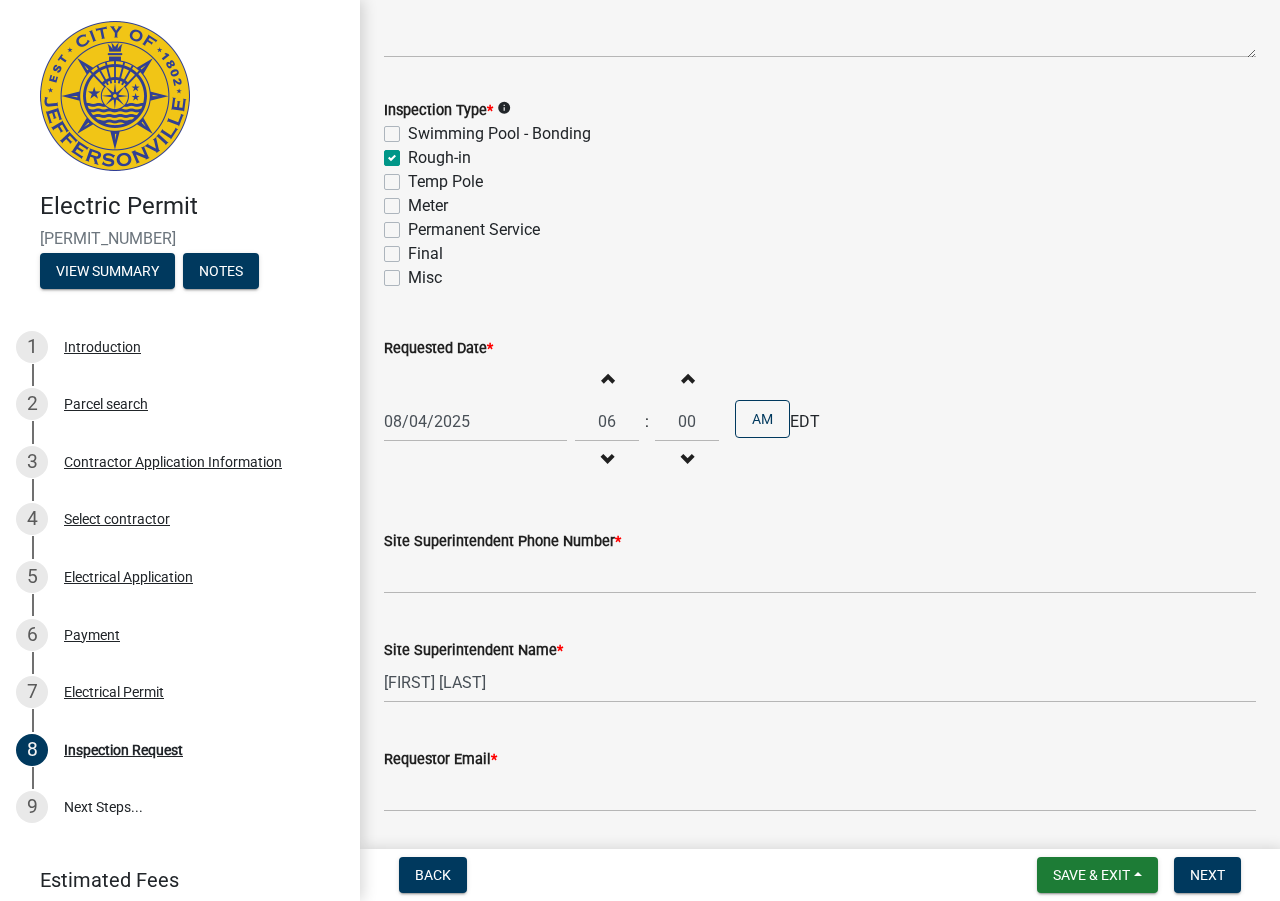 click at bounding box center [607, 378] 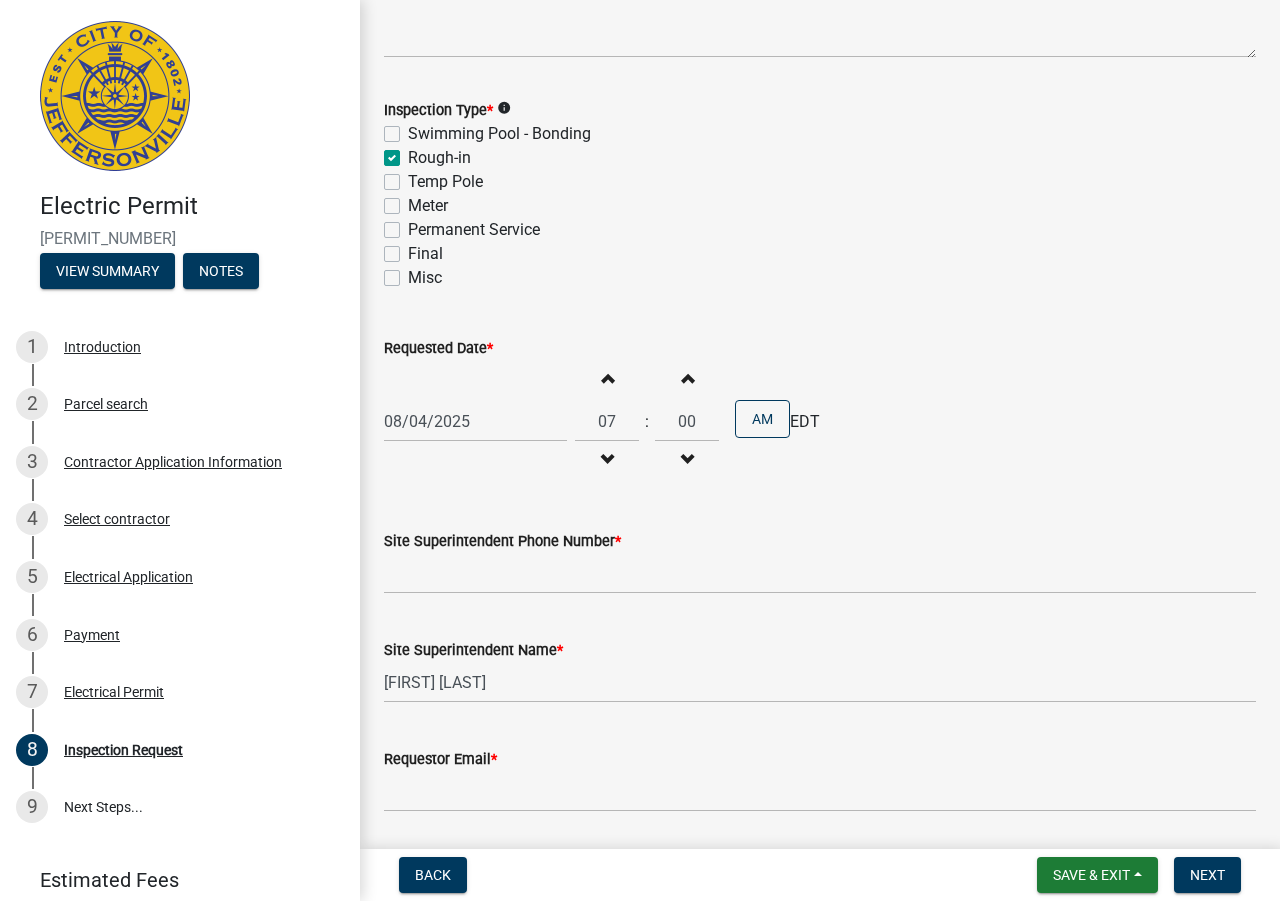 click at bounding box center [607, 378] 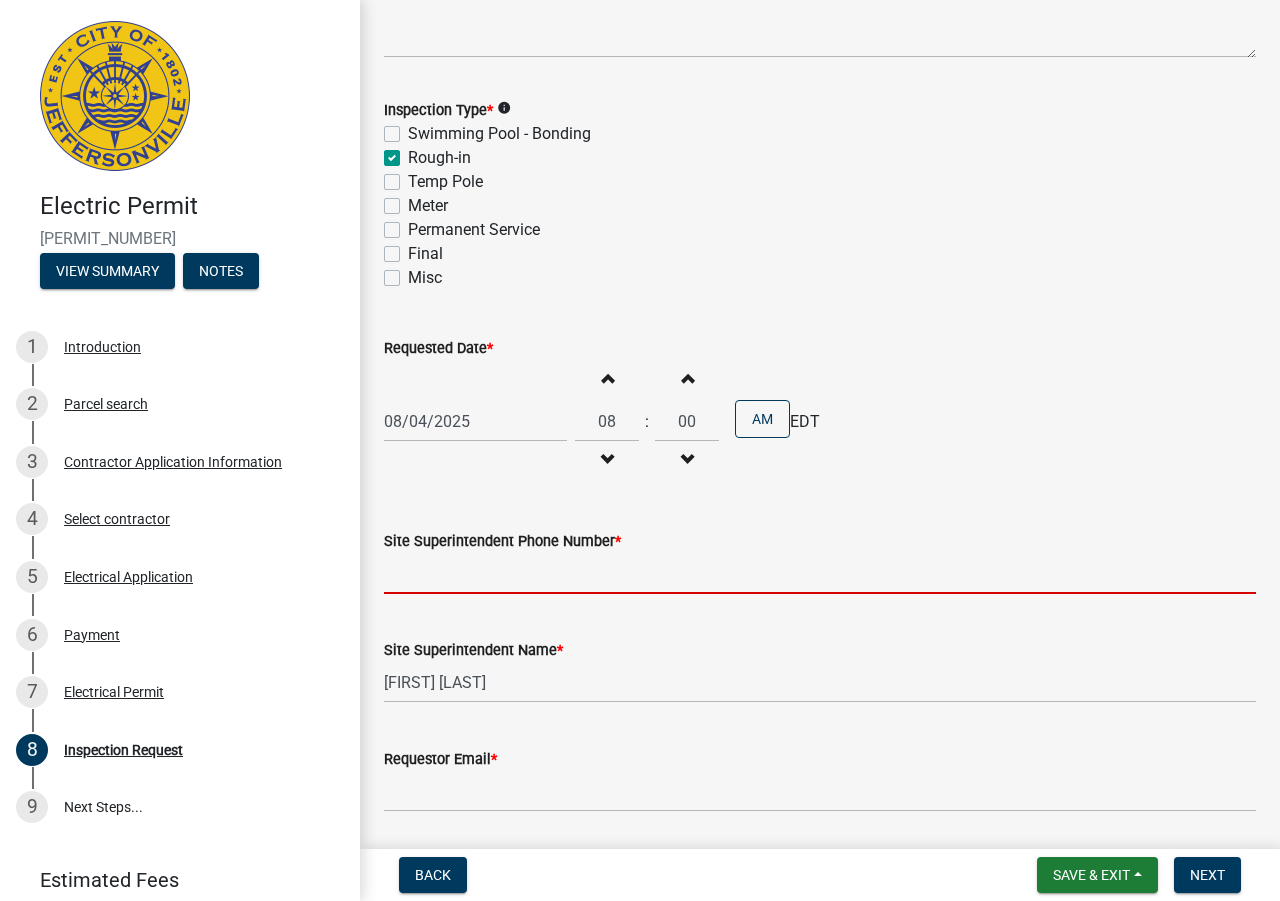 click on "Site Superintendent Phone Number  *" at bounding box center [820, 573] 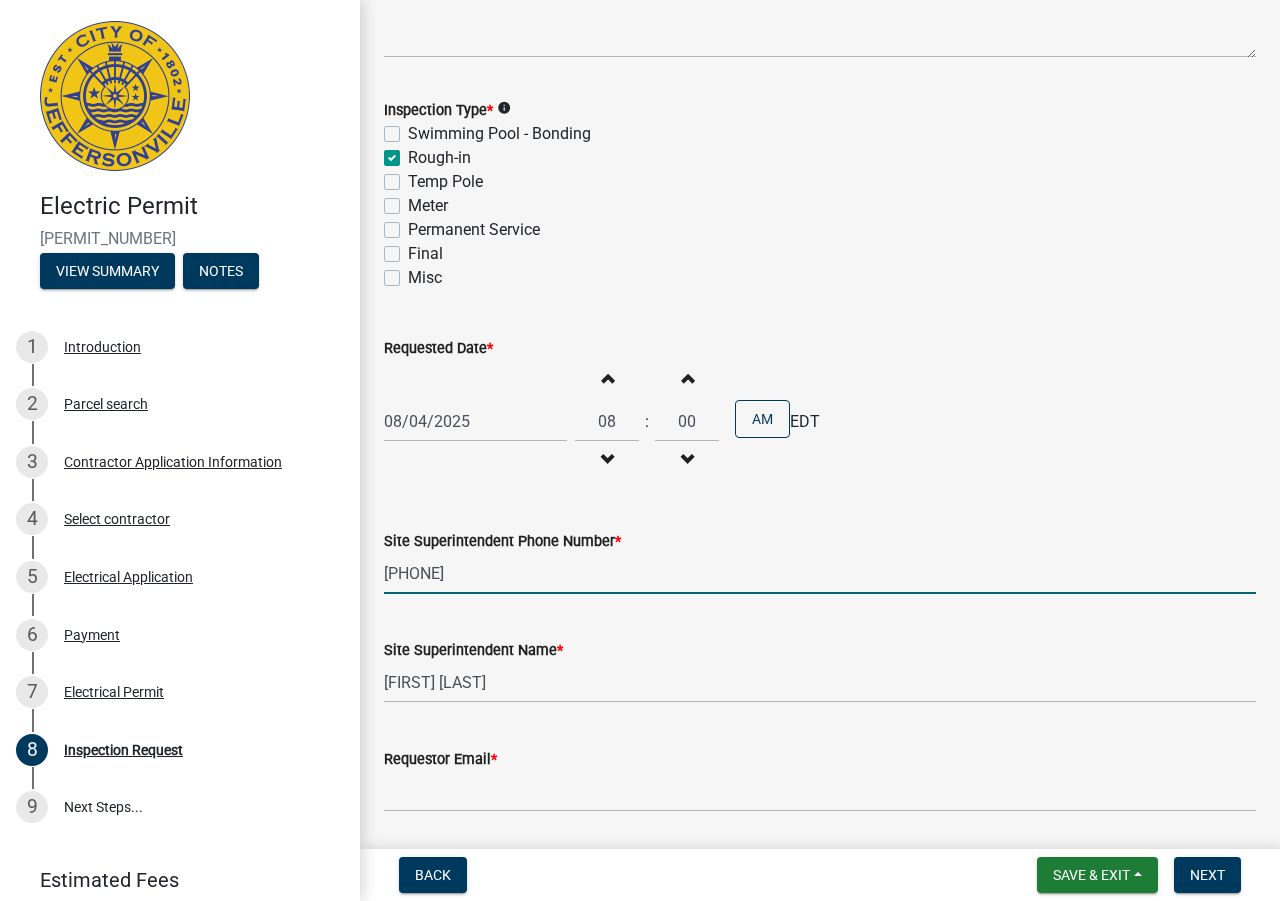type on "[PHONE]" 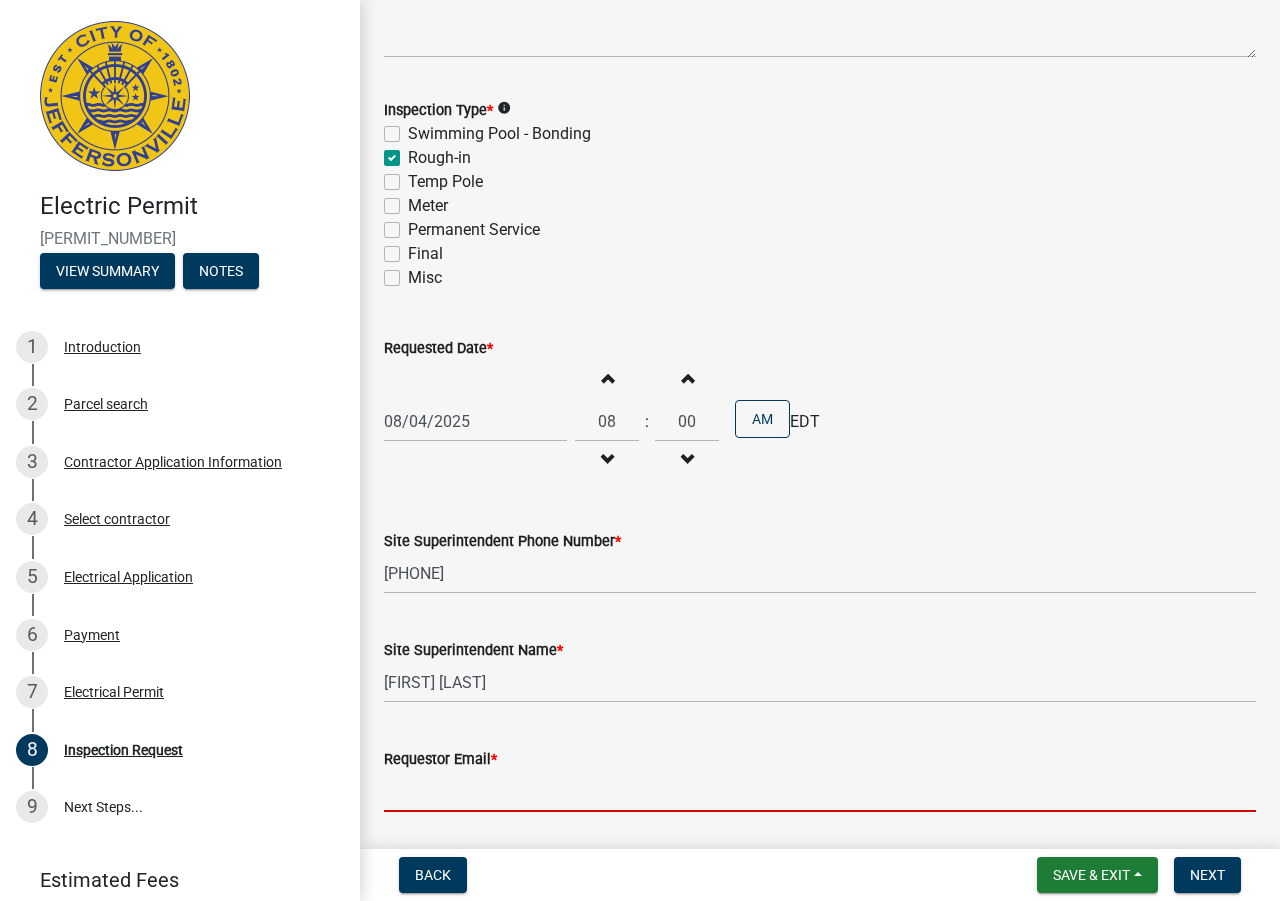 click on "Requestor Email  *" at bounding box center (820, 791) 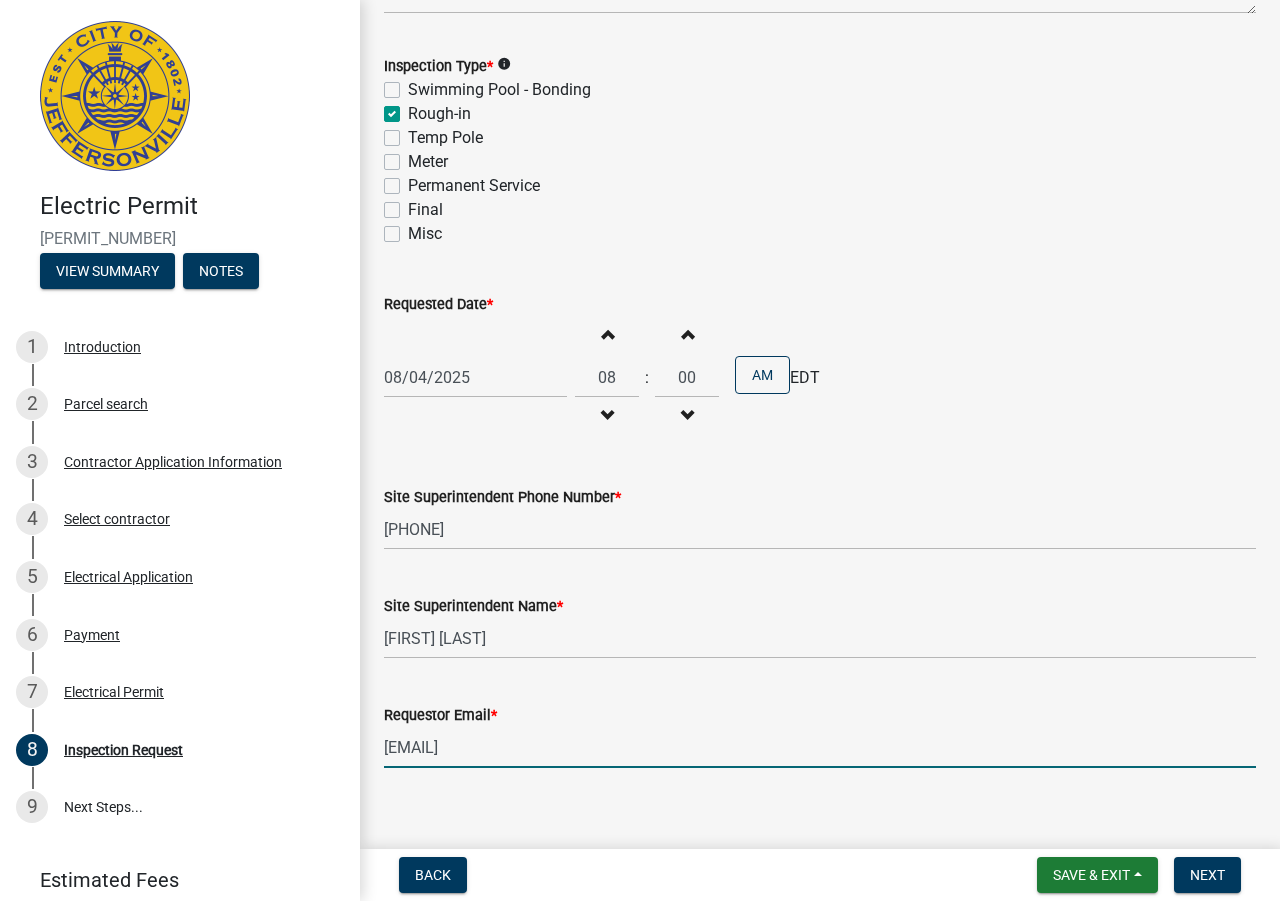 scroll, scrollTop: 265, scrollLeft: 0, axis: vertical 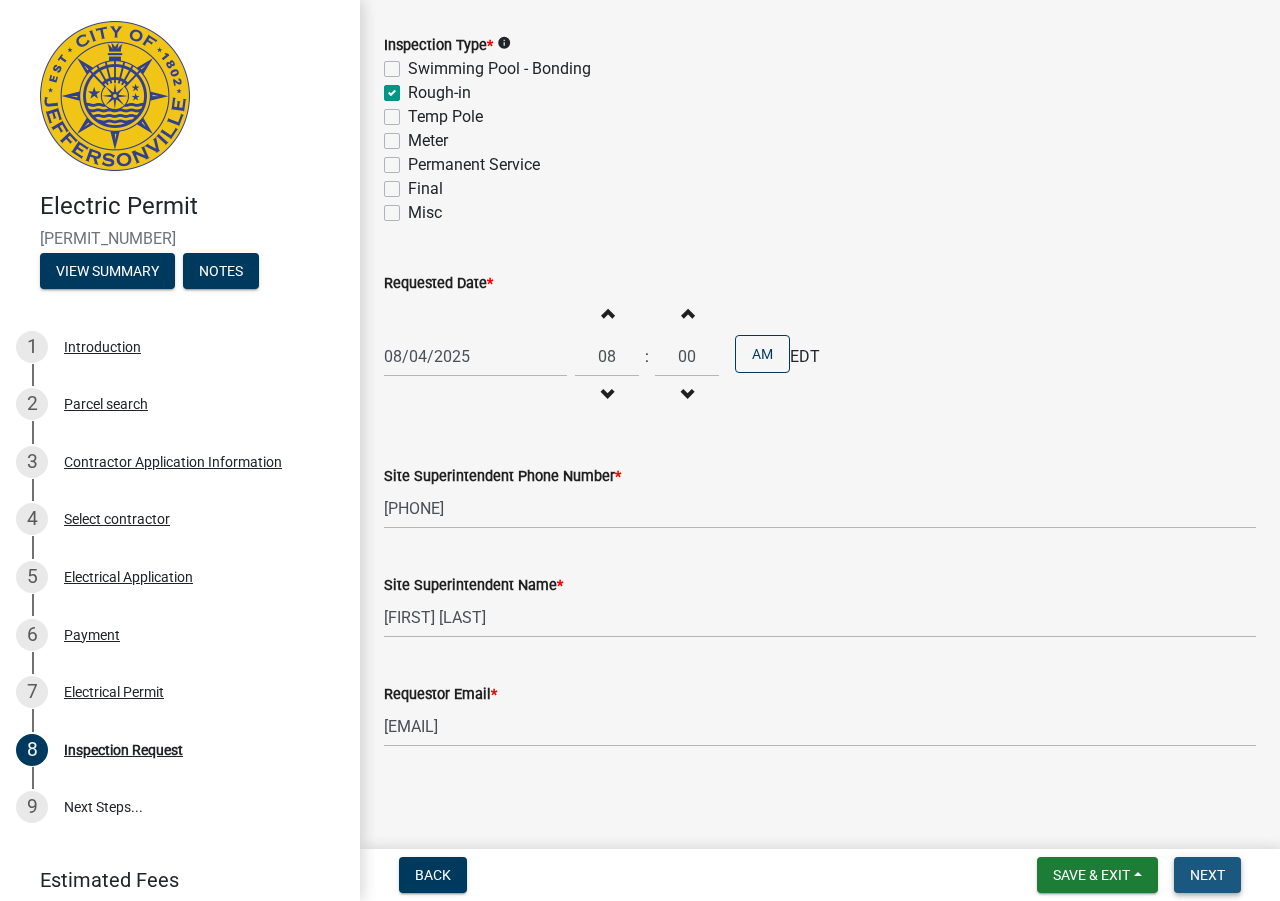 click on "Next" at bounding box center (1207, 875) 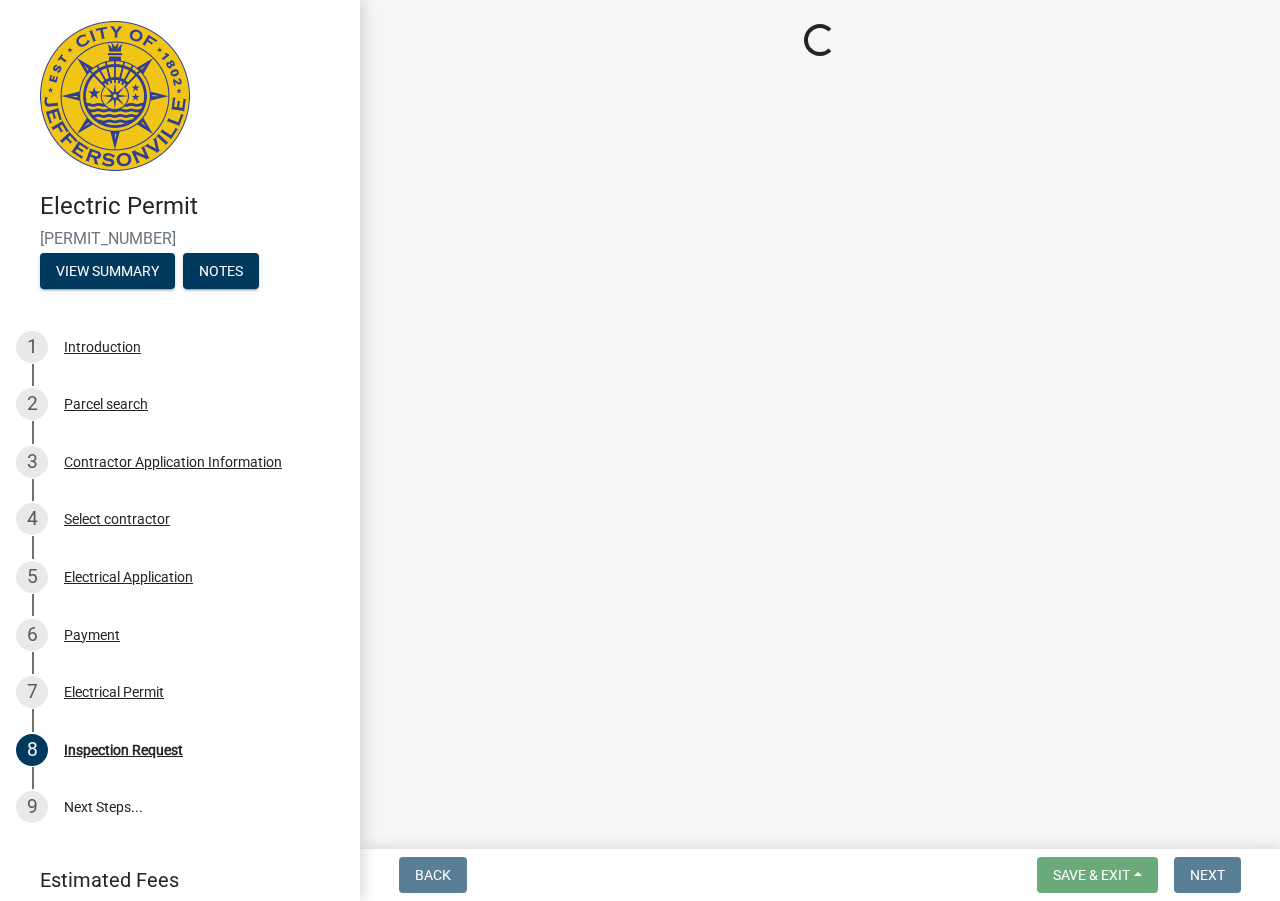 scroll, scrollTop: 0, scrollLeft: 0, axis: both 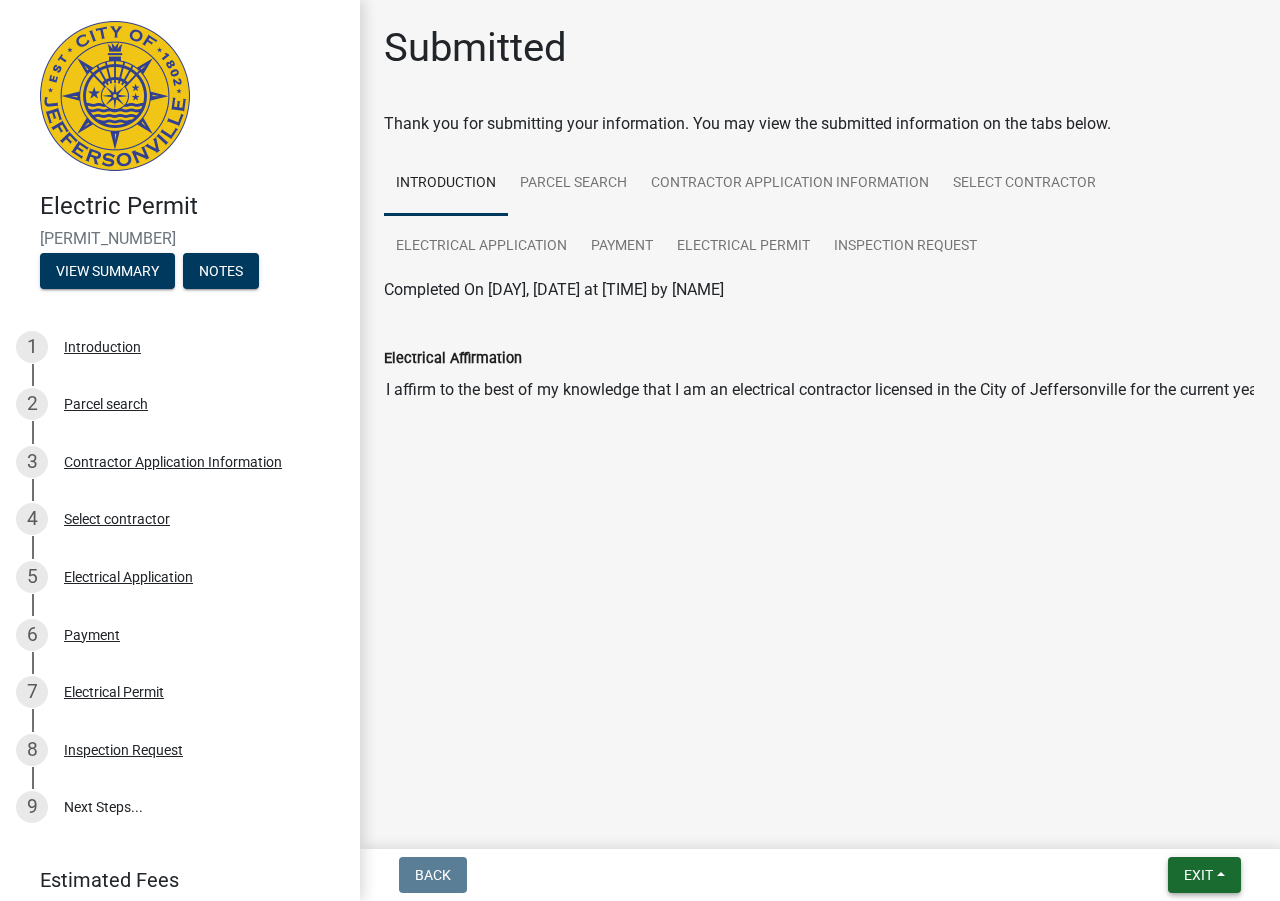 click on "Exit" at bounding box center [1198, 875] 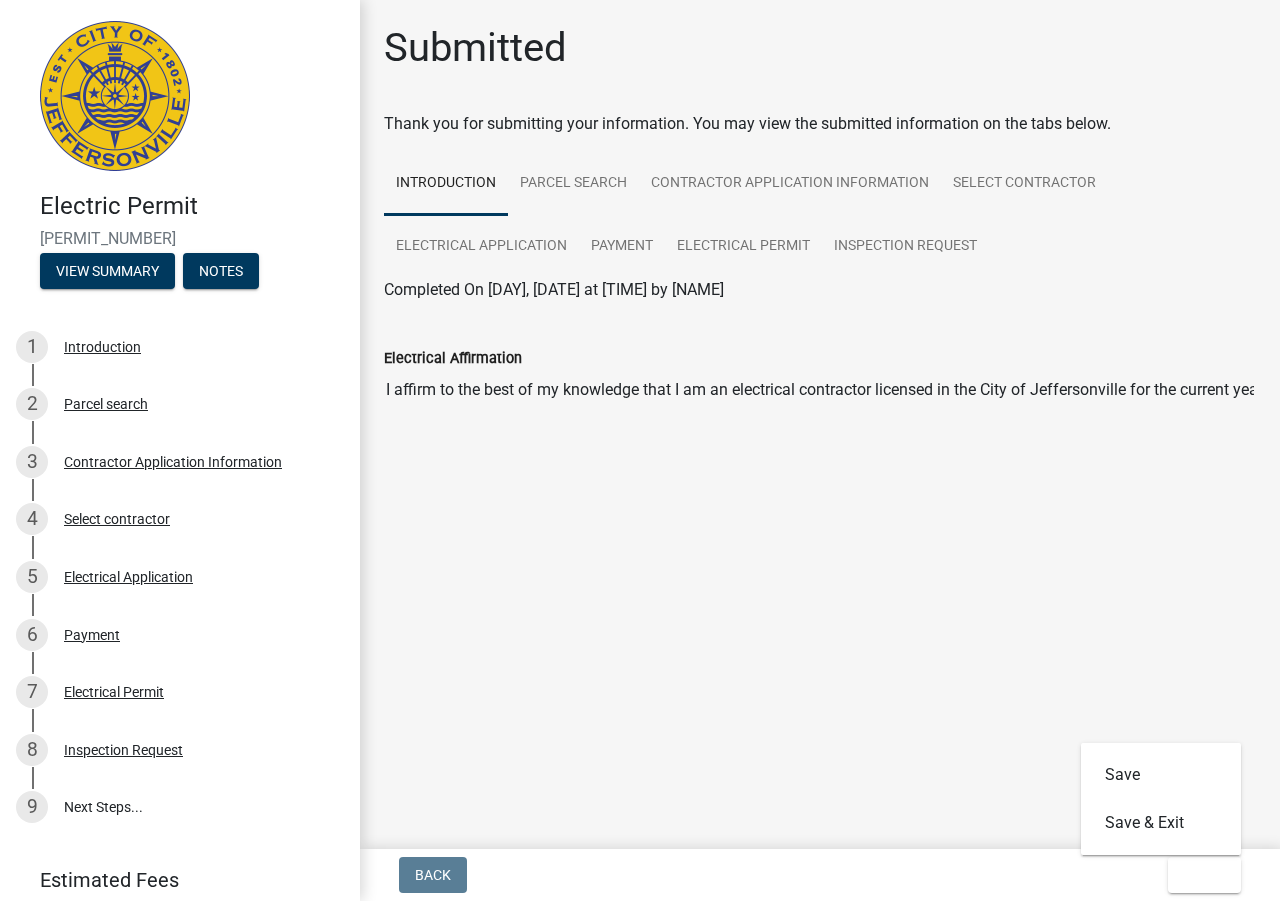 click on "Submitted Thank you for submitting your information. You may view the submitted information on the tabs below.
Introduction Parcel search Contractor Application Information Select contractor Electrical Application Payment Electrical Permit Inspection Request Completed On [DAY], [DATE] at [TIME] by [NAME] Electrical Affirmation I affirm to the best of my knowledge that I am an electrical contractor licensed in the City of Jeffersonville for the current year, and understand that, any intentional misrepresentations to this affirmation could result in the revocation of the electrical permit and potentially the inability to obtain electrical permits in the future in the City of Jeffersonville. Completed On [DAY], [DATE] at [TIME] by [NAME] Zoom in Zoom out Find my location Powered by Esri 0, 0 Loading... ParcelID Address City OwnerName Acres 10-19-00-100-740.000-010 [NUMBER] [STREET] JEFFERSONVILLE [COMPANY_NAME] 0.000 Property Information Owner Name 0 400" 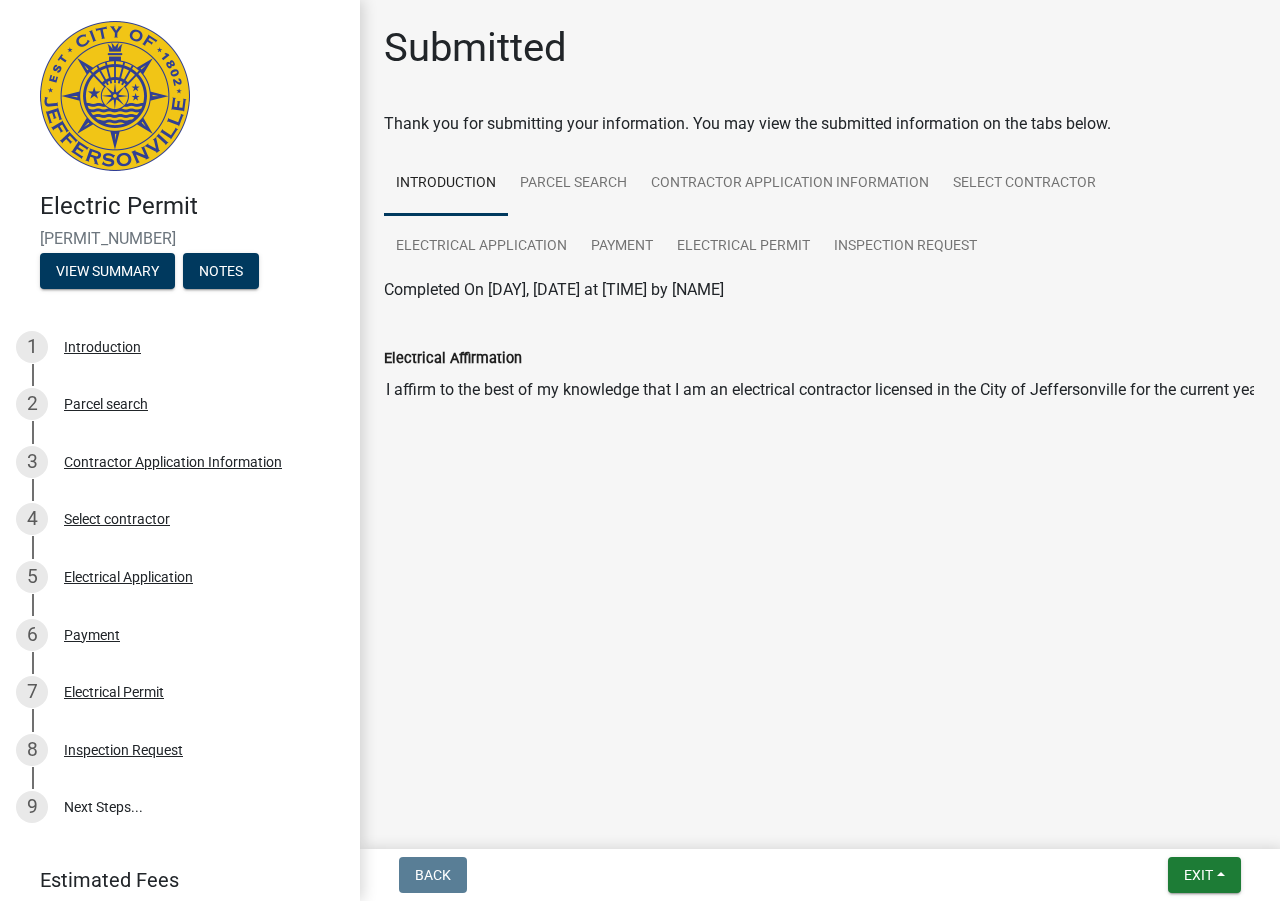 click on "I affirm to the best of my knowledge that I am an electrical contractor licensed in the City of Jeffersonville for the current year, and understand that, any intentional misrepresentations to this affirmation could result in the revocation of the electrical permit and potentially the inability to obtain electrical permits in the future in the City of Jeffersonville." at bounding box center [820, 390] 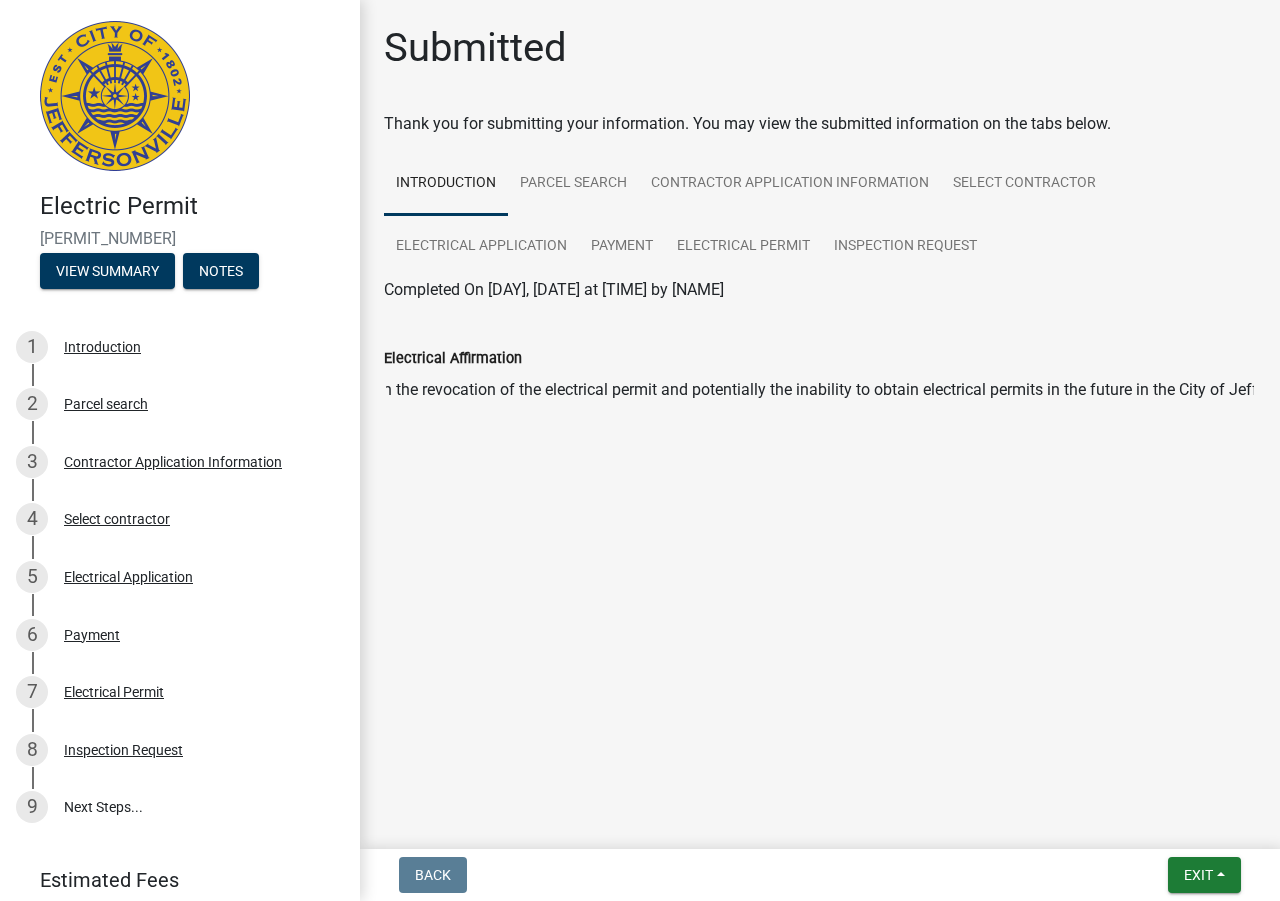 scroll, scrollTop: 0, scrollLeft: 1596, axis: horizontal 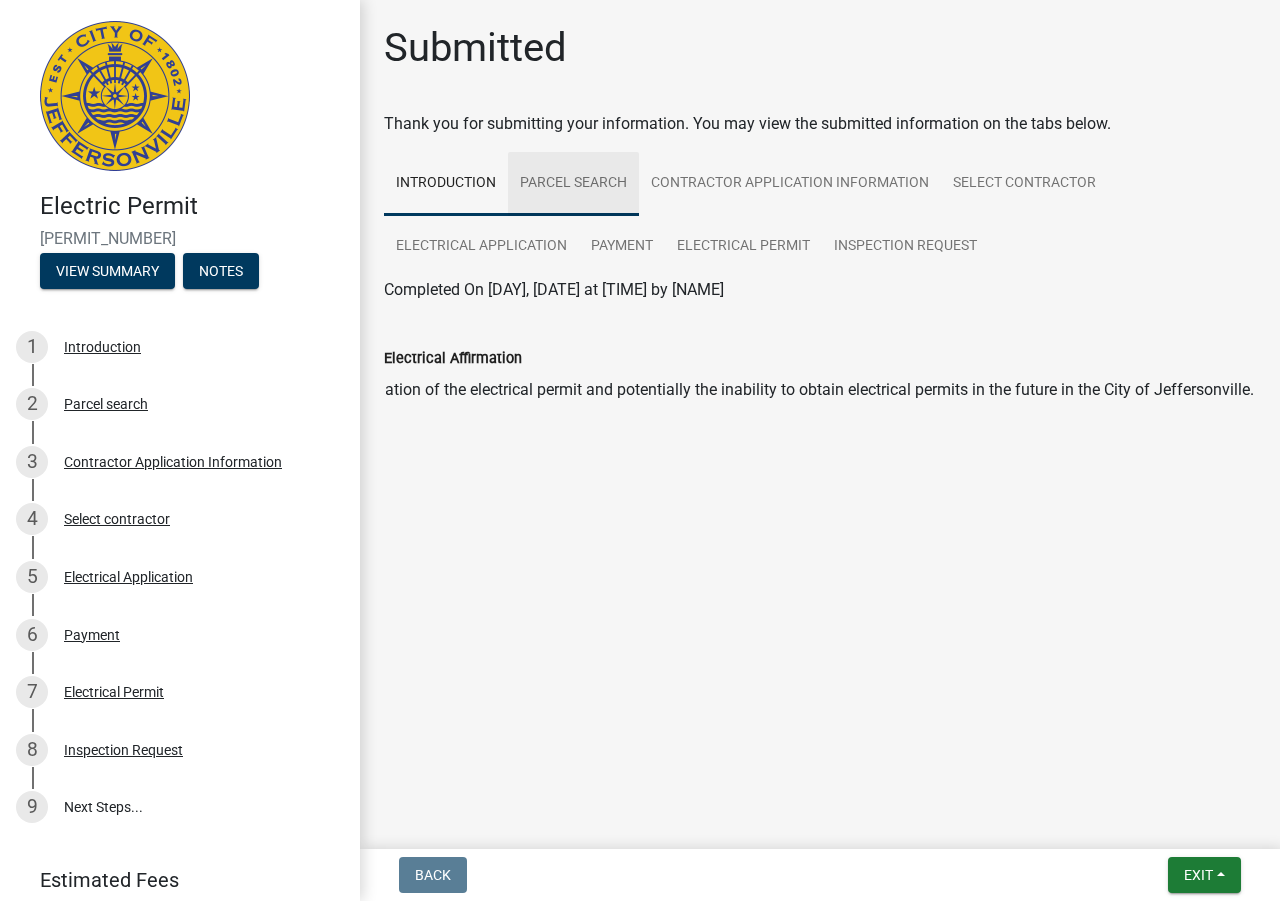 click on "Parcel search" at bounding box center (573, 184) 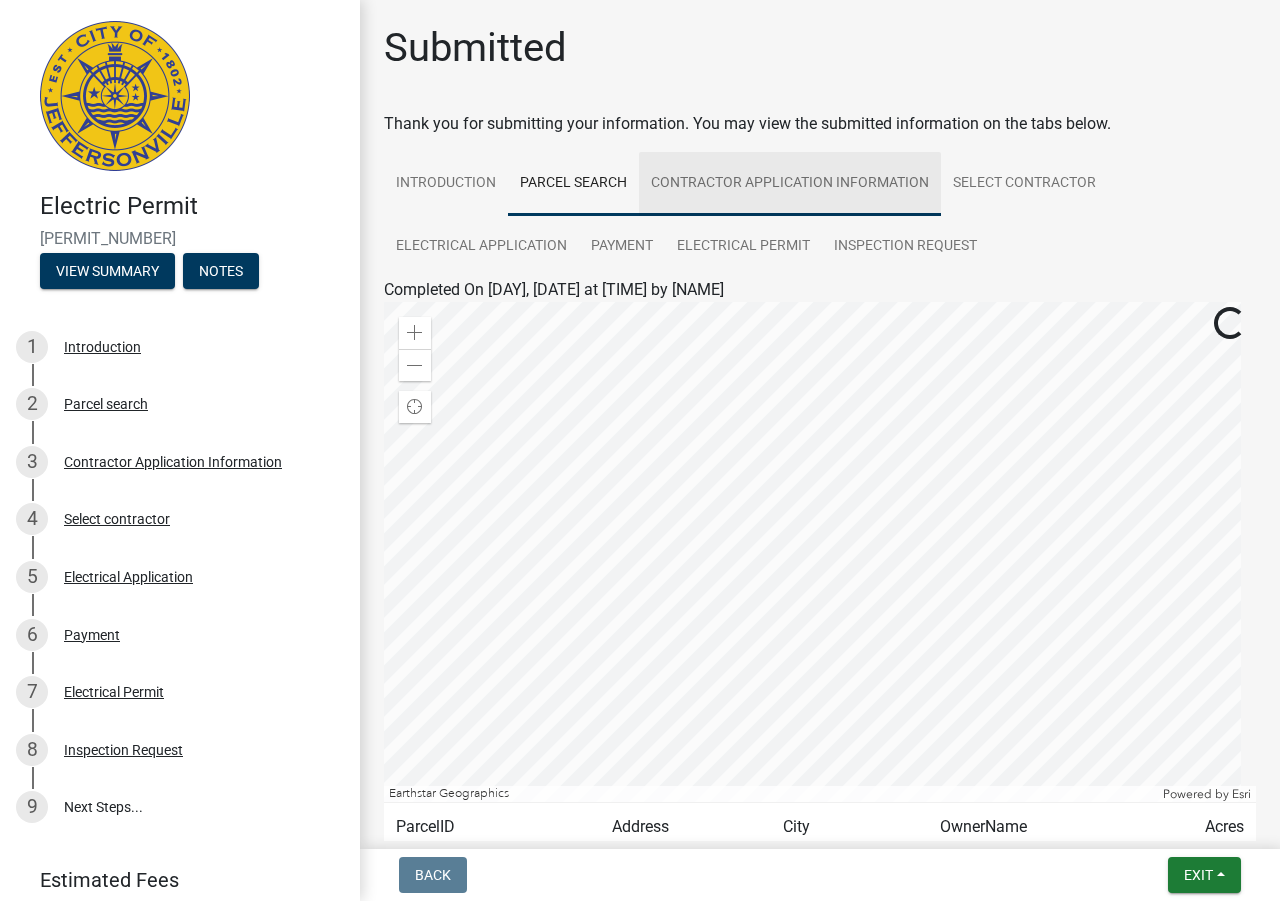 click on "Contractor Application Information" at bounding box center [790, 184] 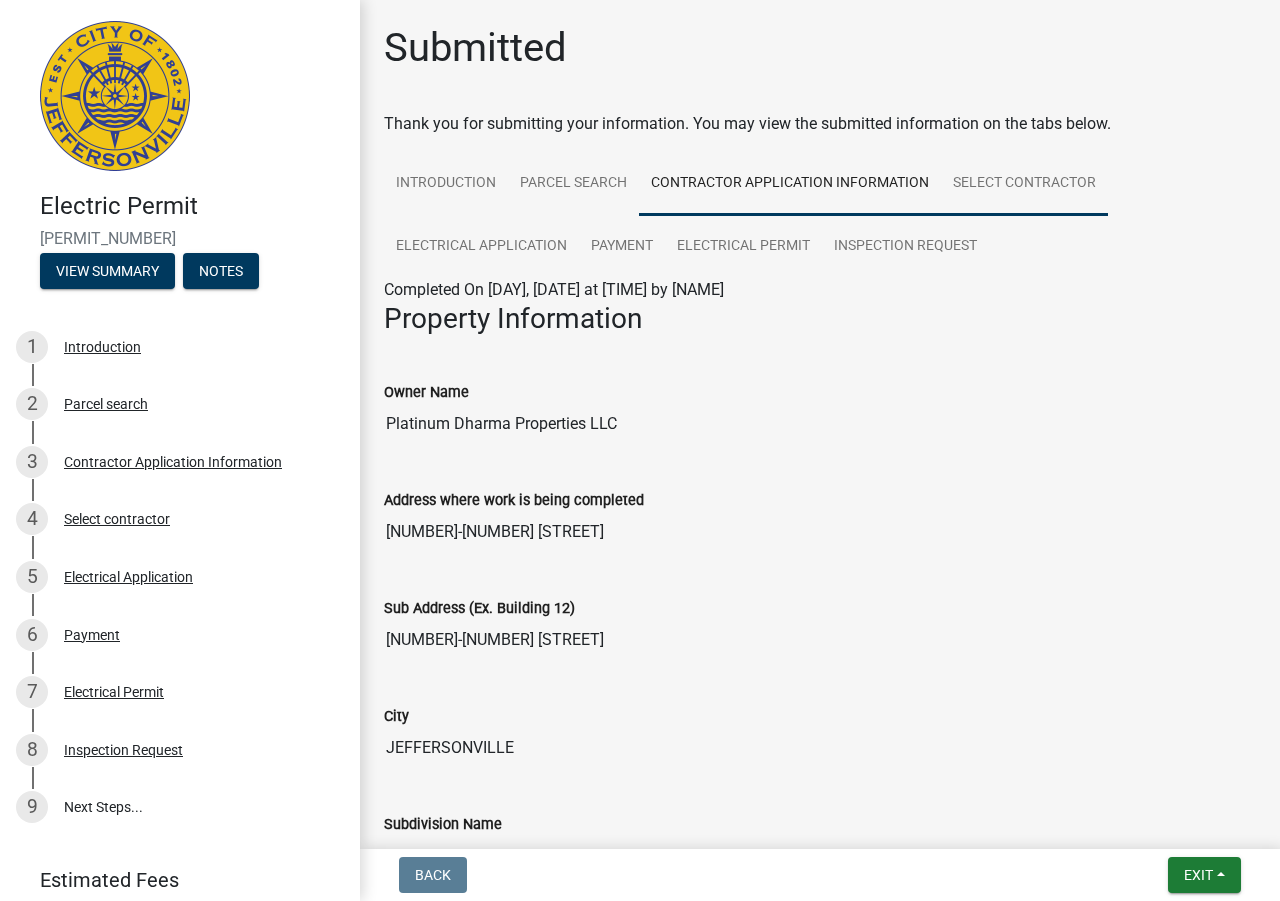 click on "Select contractor" at bounding box center (1024, 184) 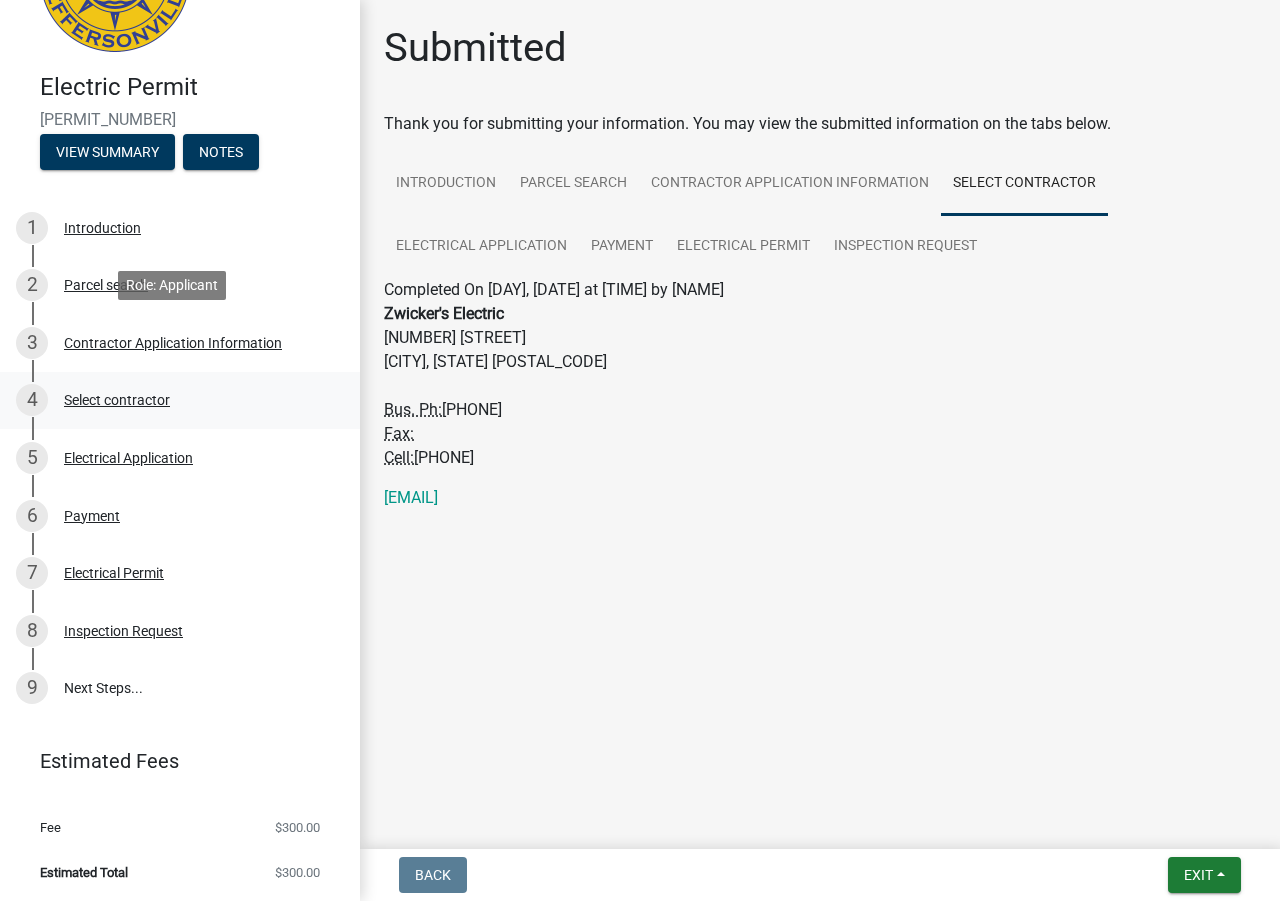 scroll, scrollTop: 121, scrollLeft: 0, axis: vertical 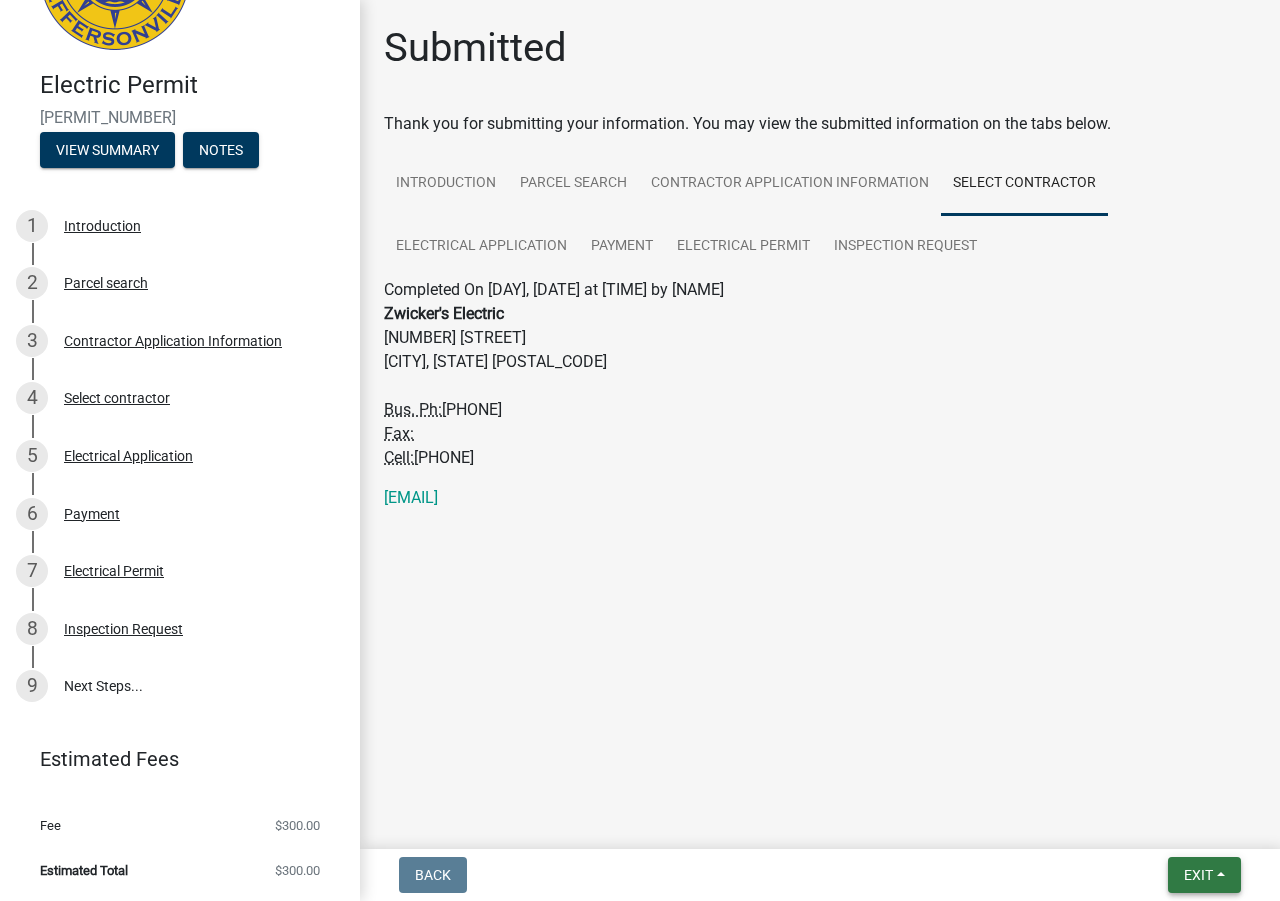 click on "Exit" at bounding box center [1198, 875] 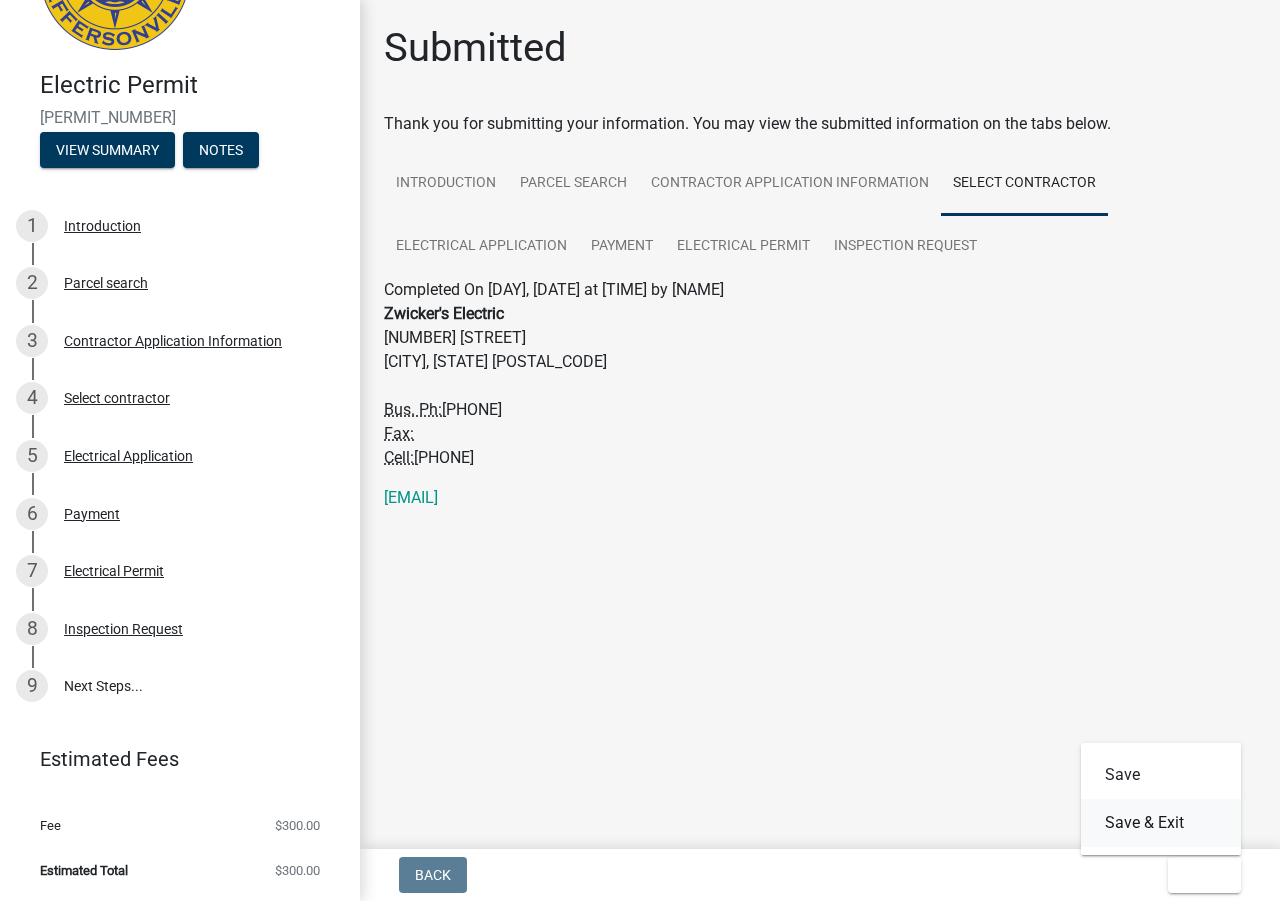 click on "Save & Exit" at bounding box center [1161, 823] 